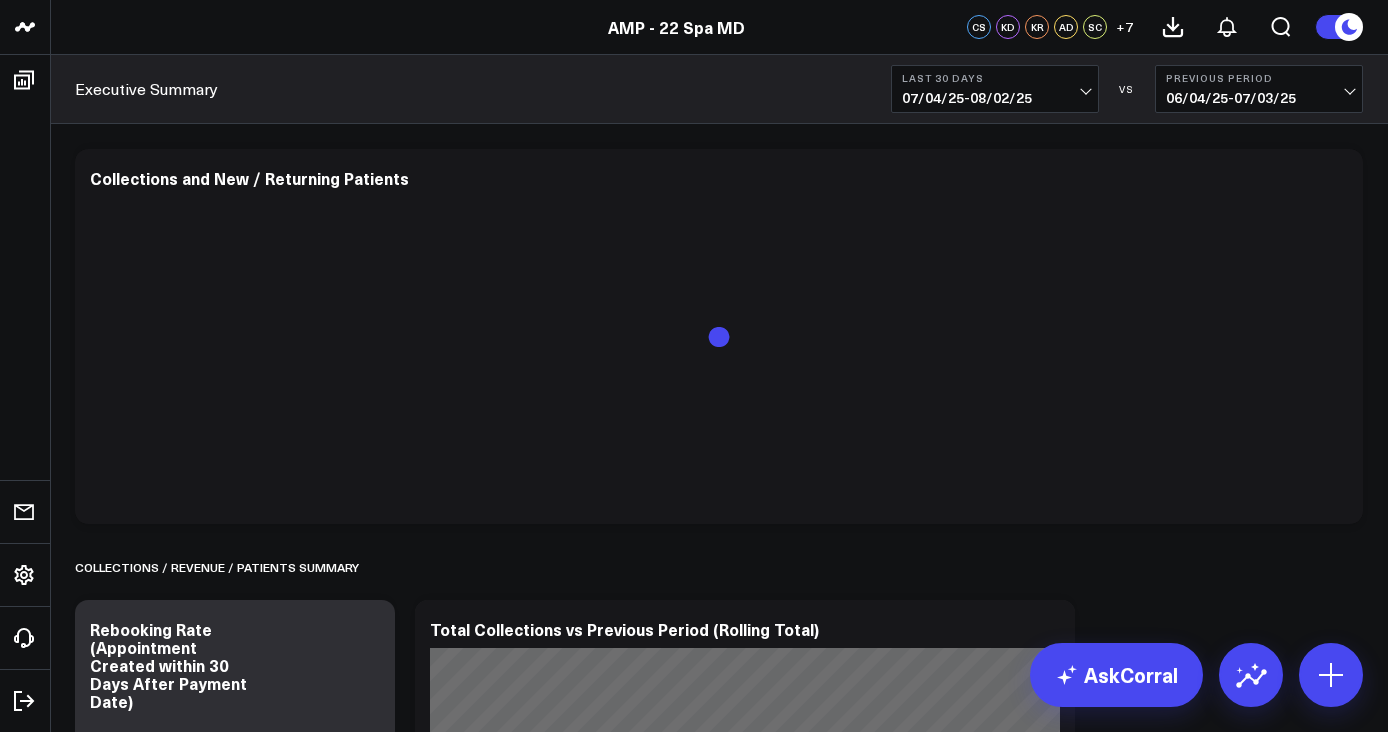 scroll, scrollTop: 0, scrollLeft: 0, axis: both 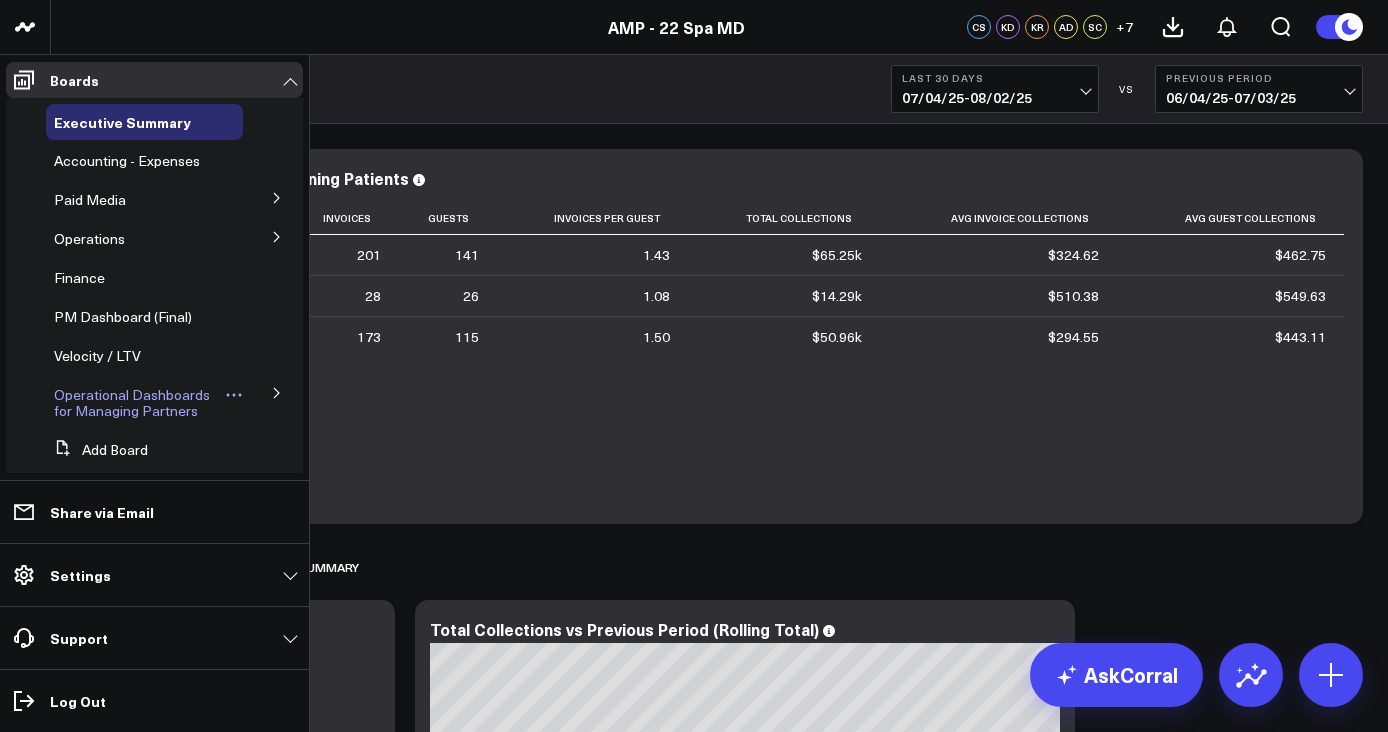 click on "Operational Dashboards for Managing Partners" at bounding box center (132, 402) 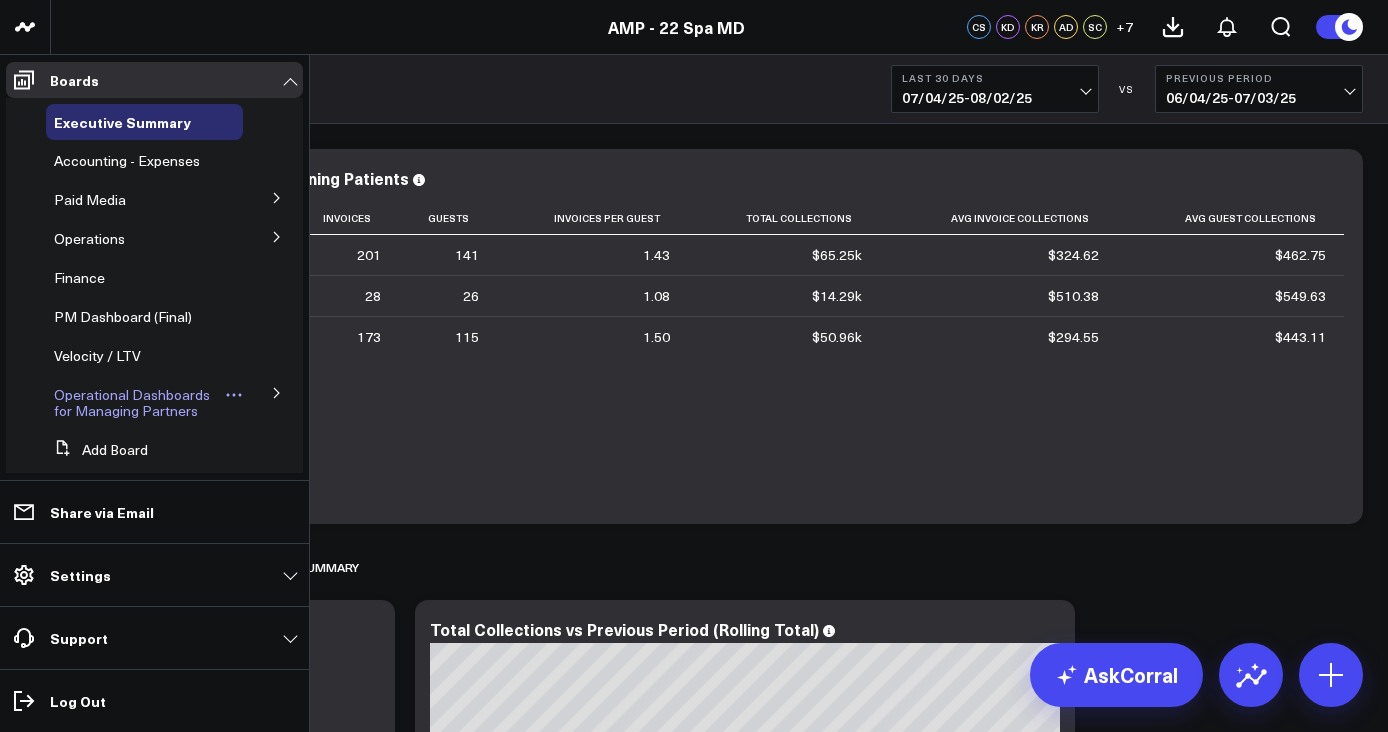 click on "Operational Dashboards for Managing Partners" at bounding box center [132, 402] 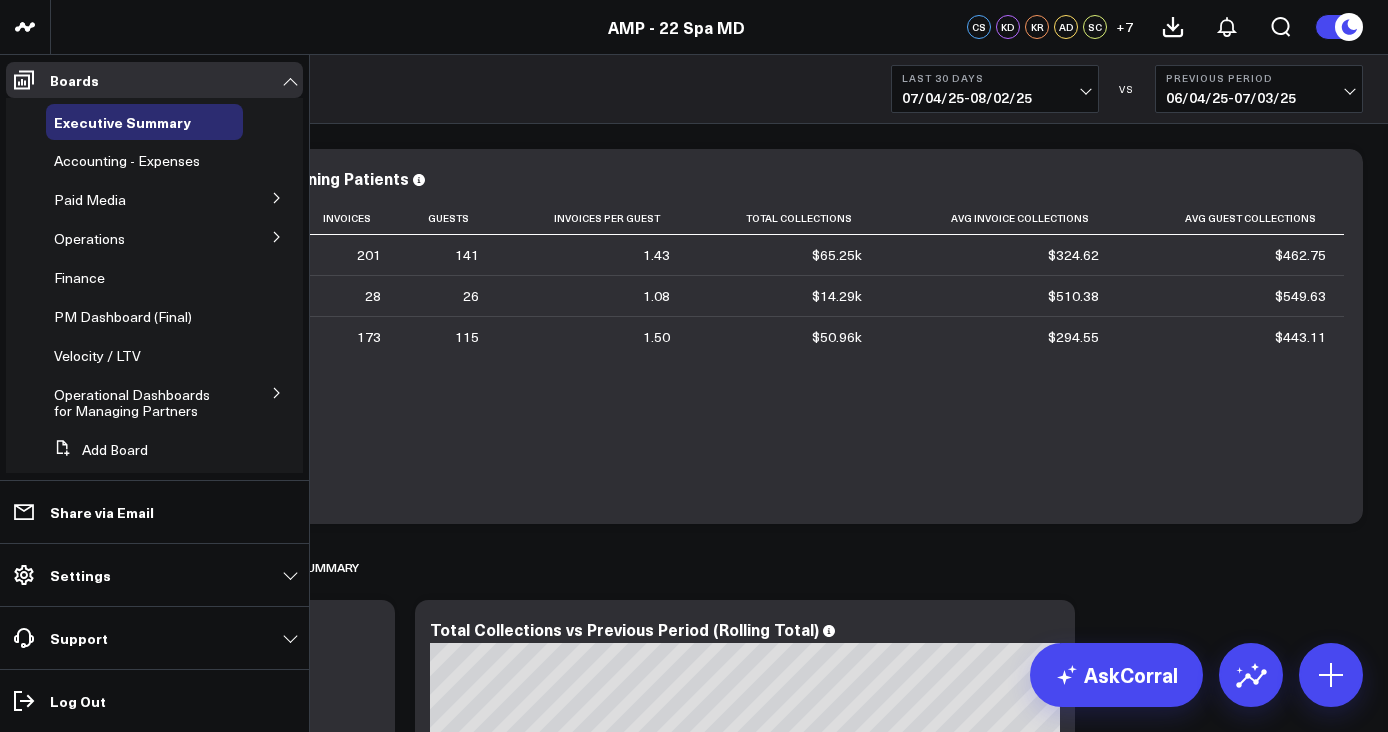click 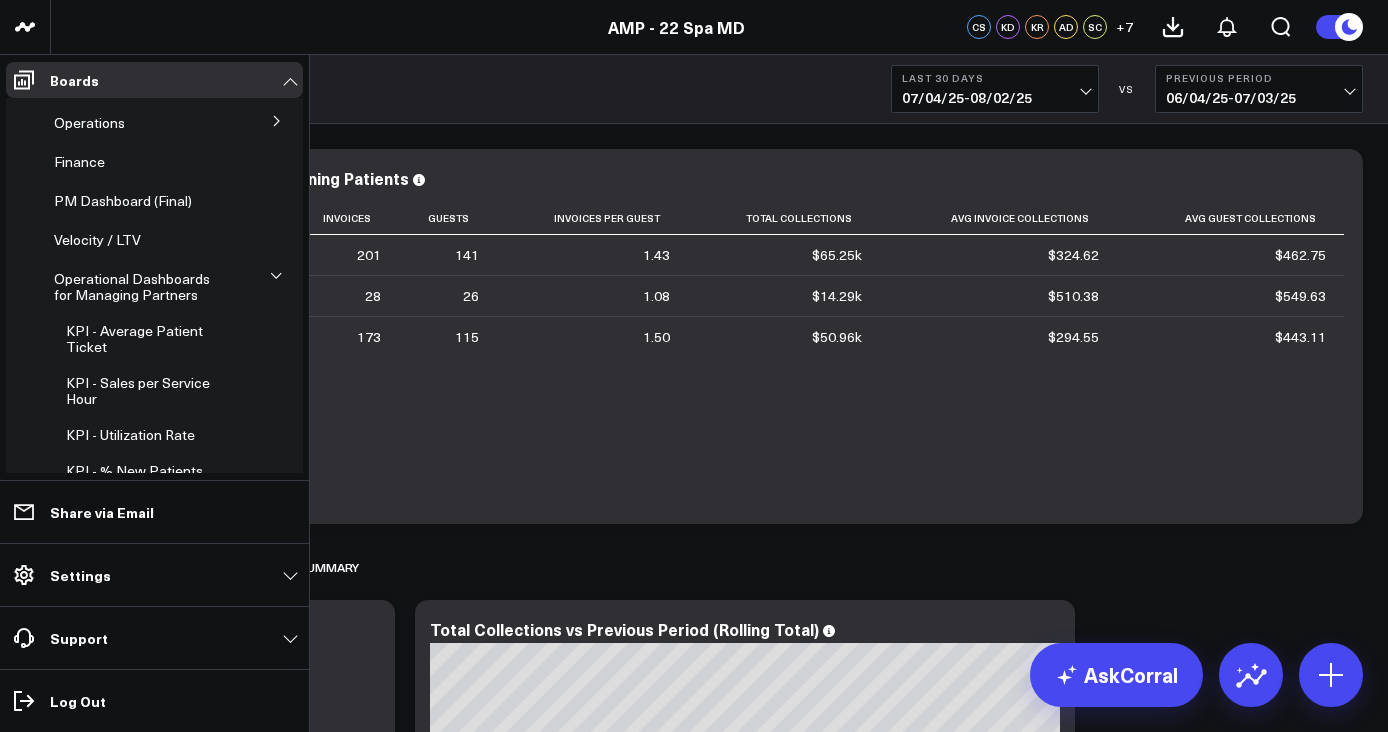 scroll, scrollTop: 170, scrollLeft: 0, axis: vertical 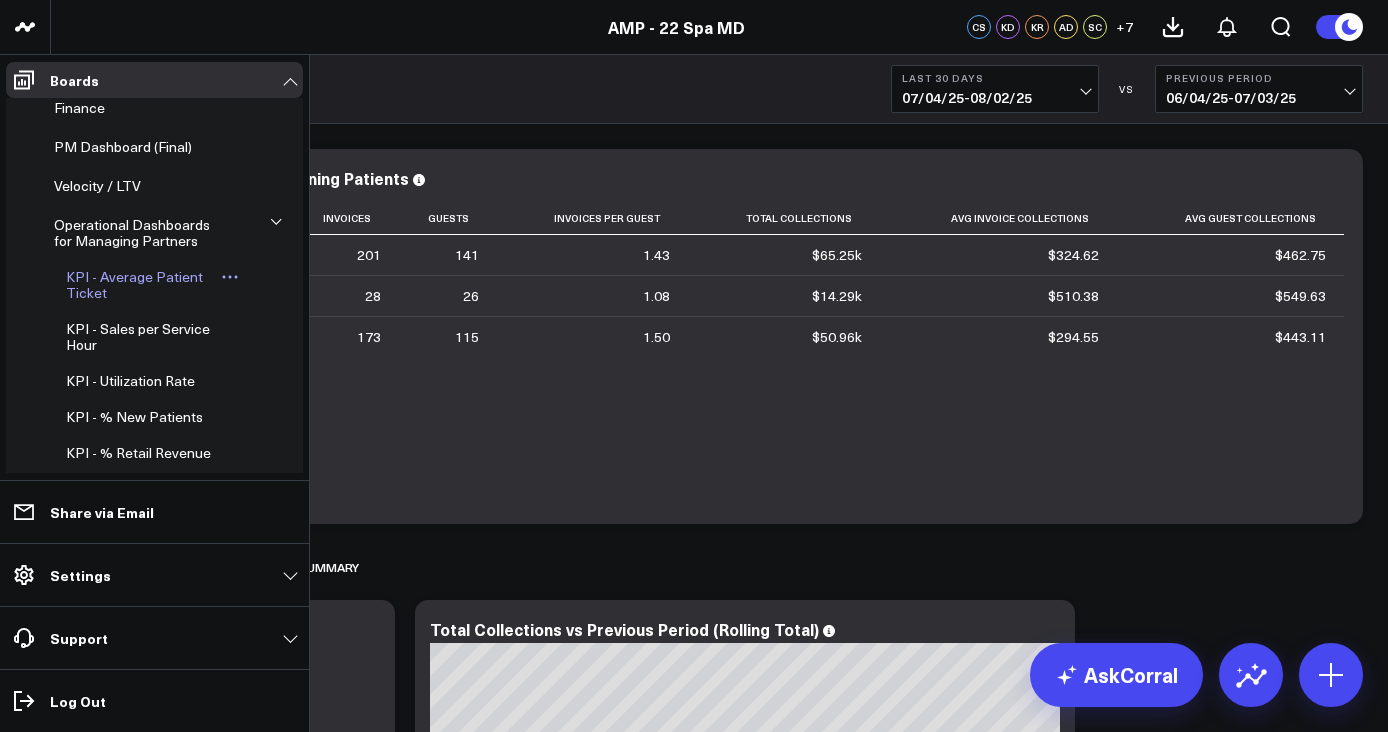 click on "KPI - Average Patient Ticket" at bounding box center (134, 284) 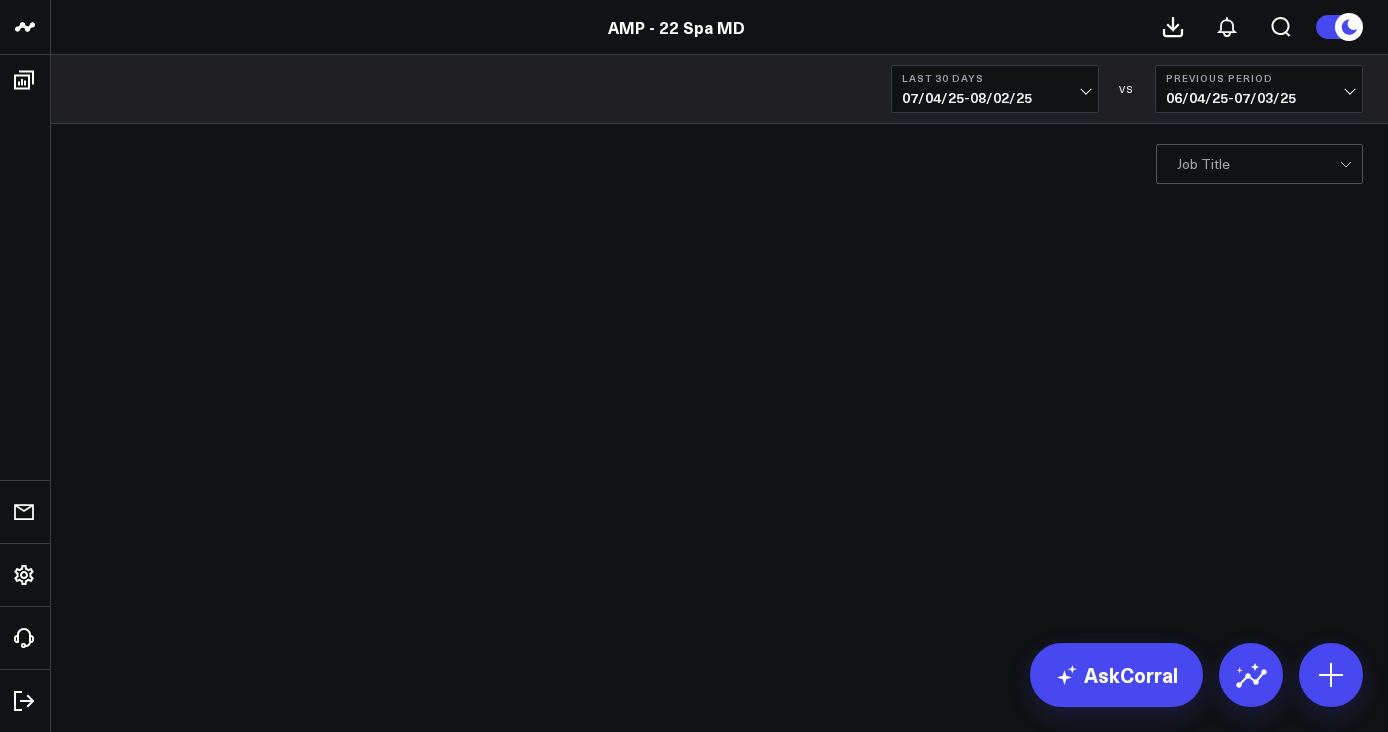 scroll, scrollTop: 0, scrollLeft: 0, axis: both 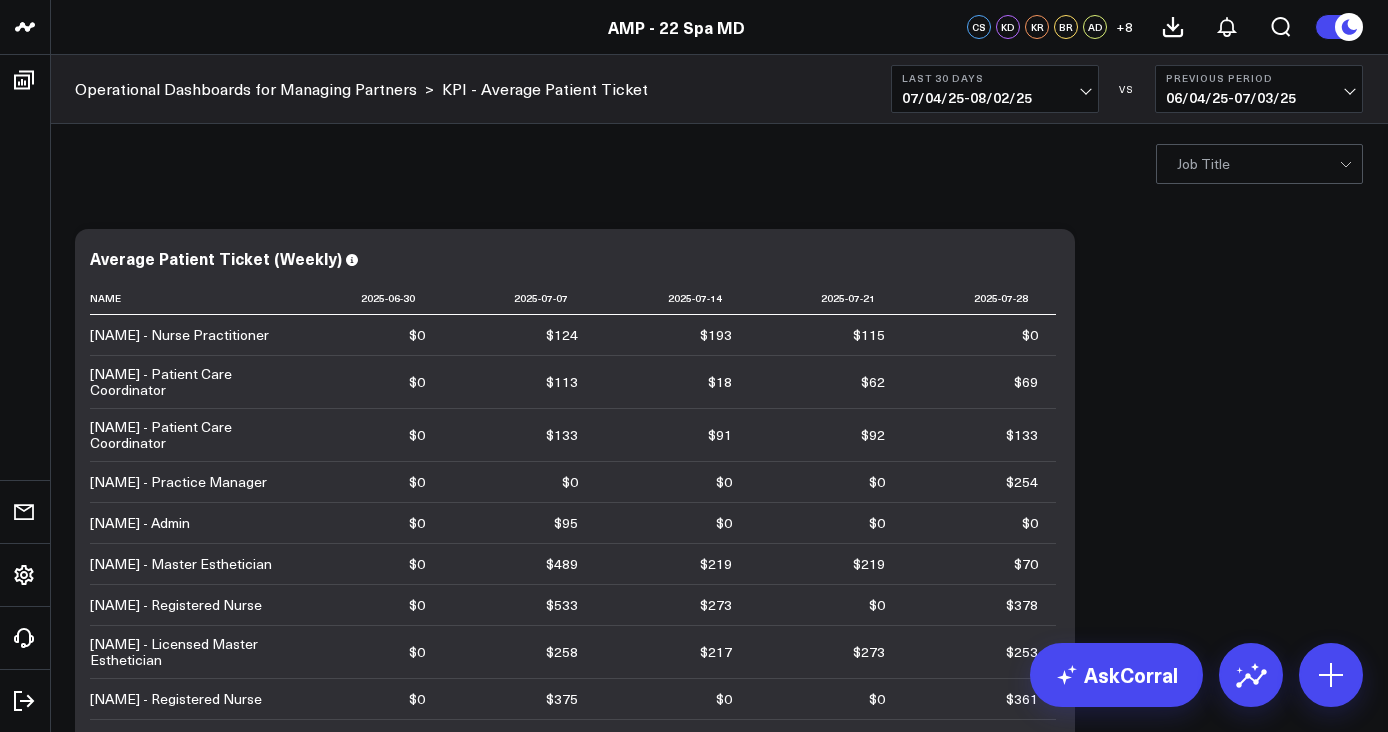 click on "07/04/25  -  08/02/25" at bounding box center [995, 98] 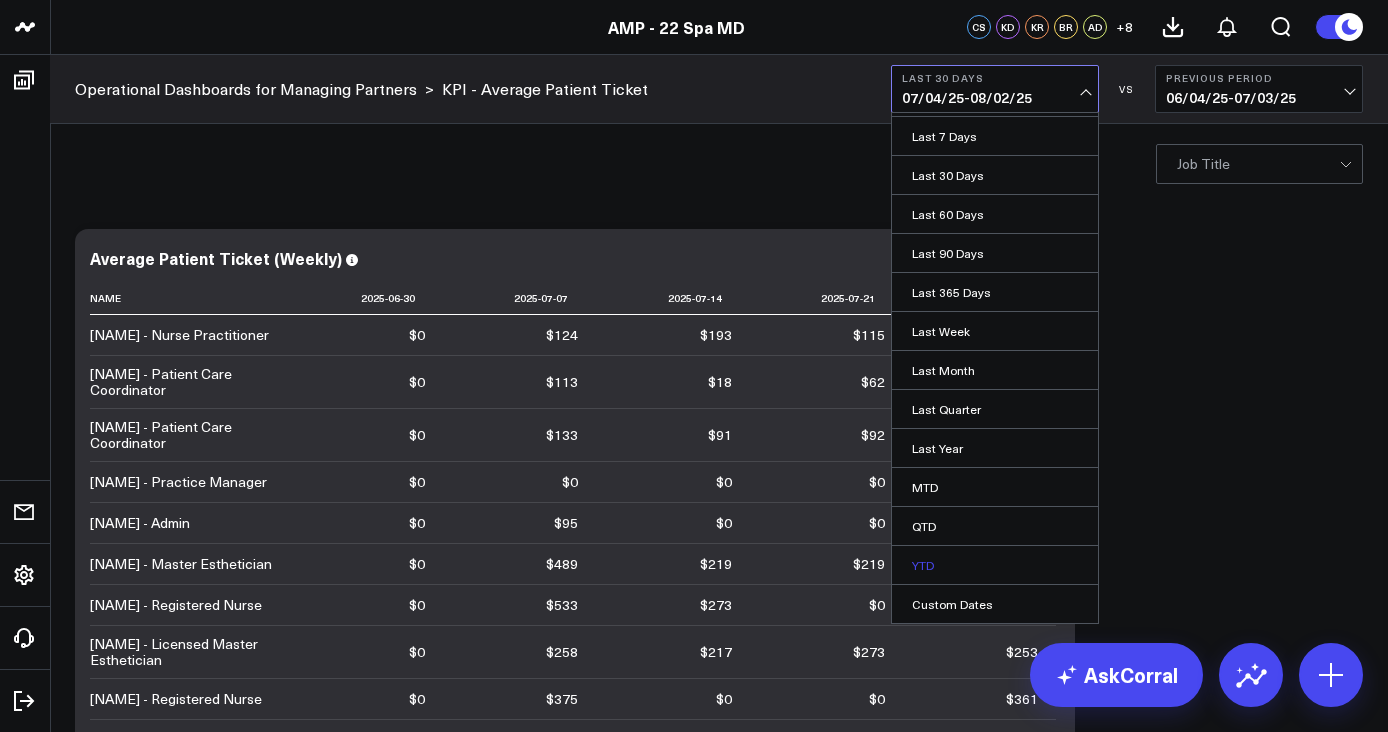 scroll, scrollTop: 35, scrollLeft: 0, axis: vertical 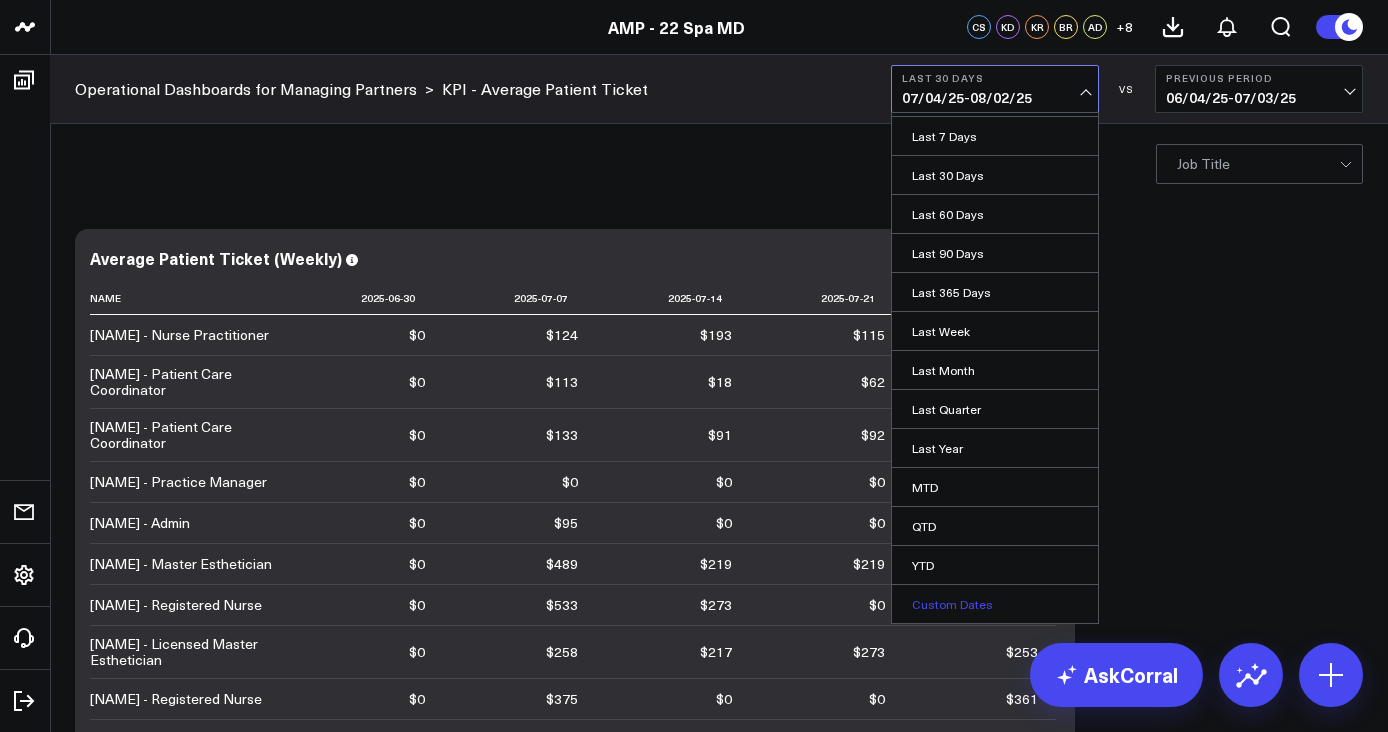 click on "Custom Dates" at bounding box center (995, 604) 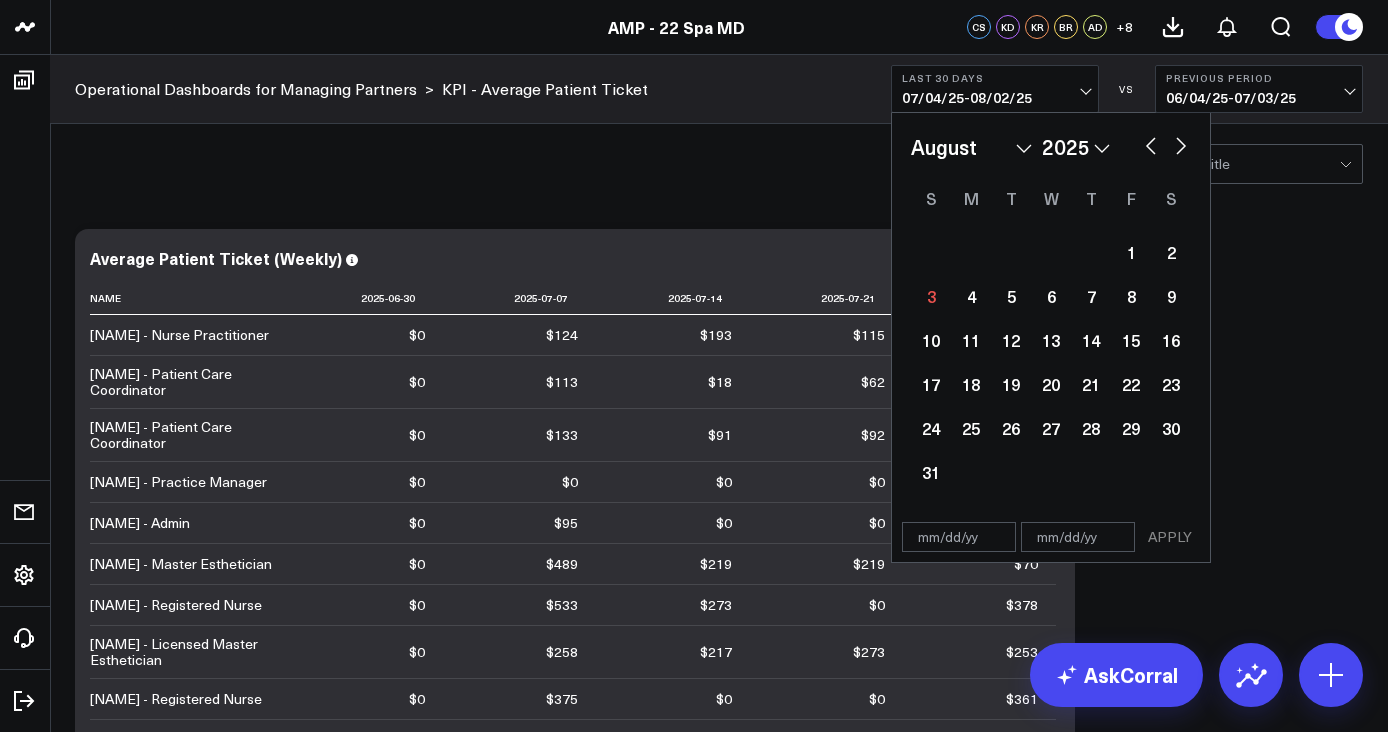 click at bounding box center [1151, 144] 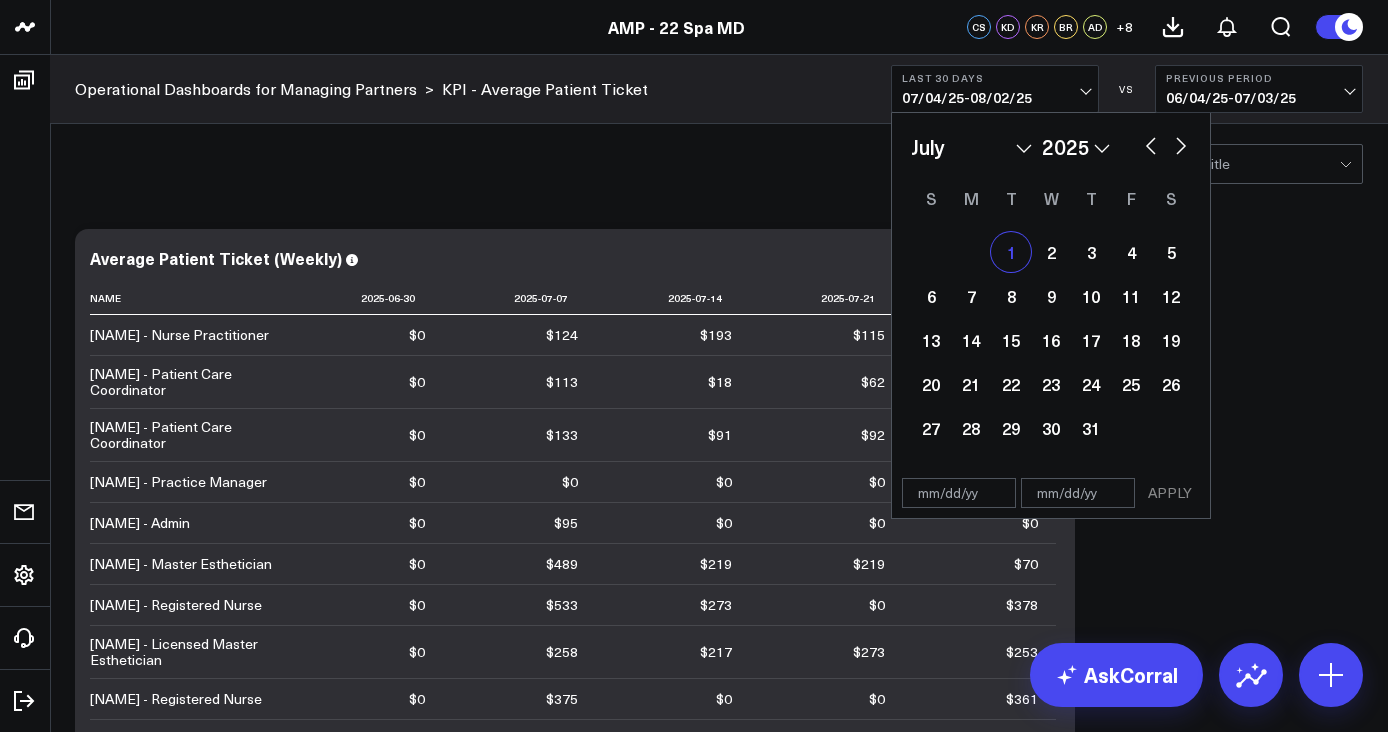 click on "1" at bounding box center (1011, 252) 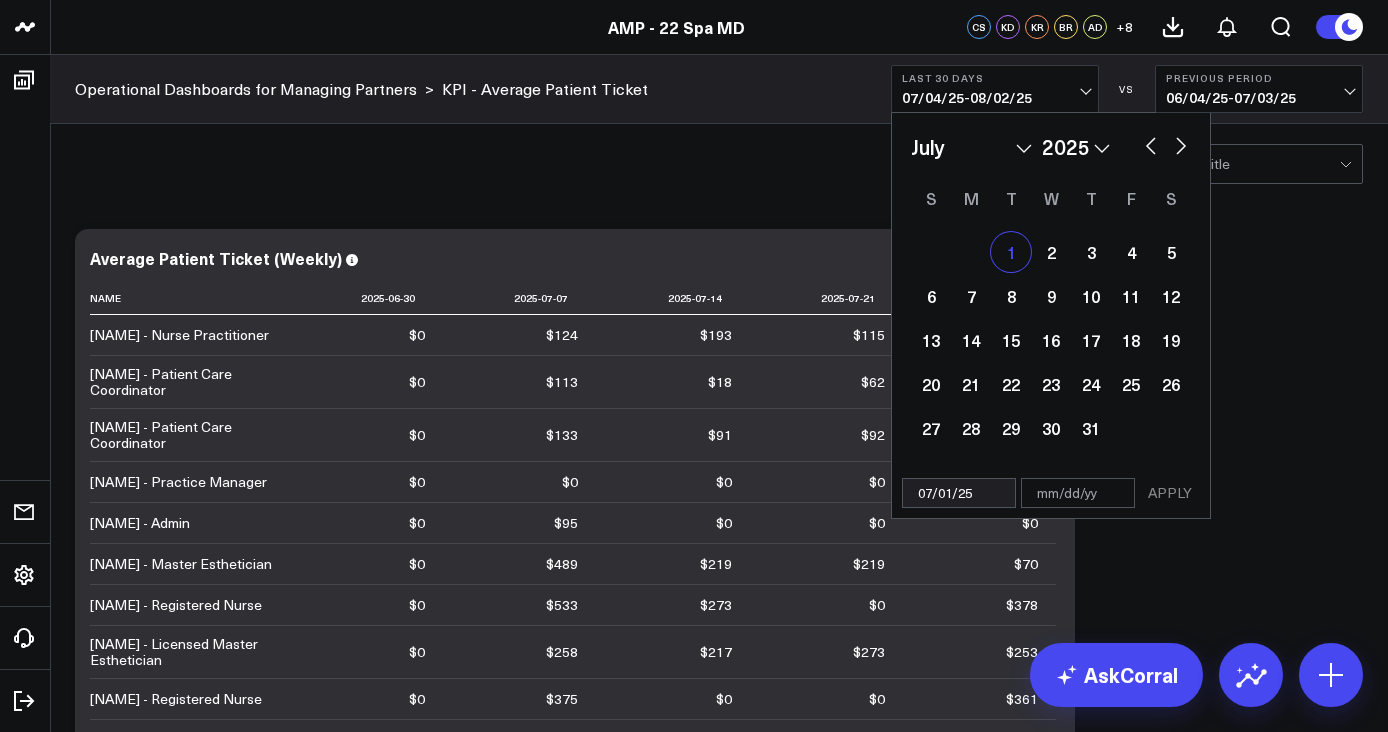 select on "6" 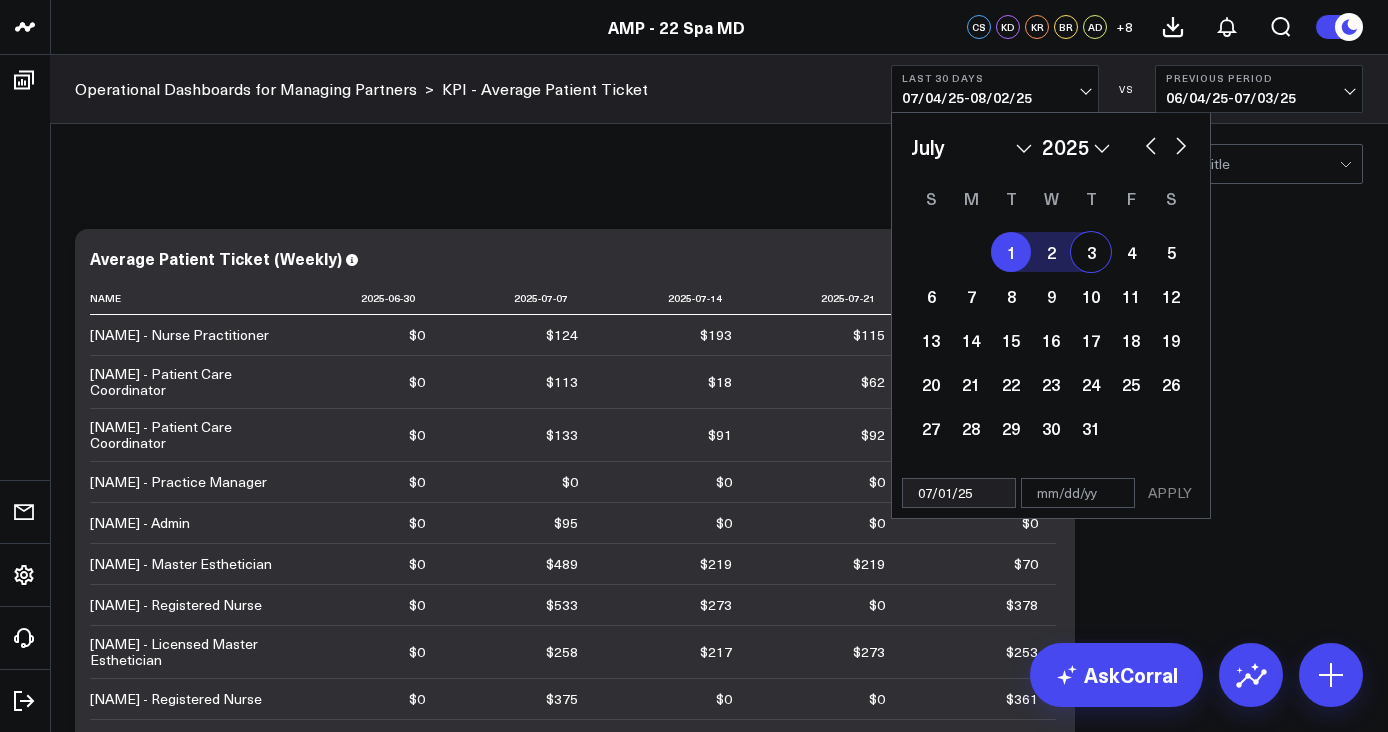 click at bounding box center (1181, 144) 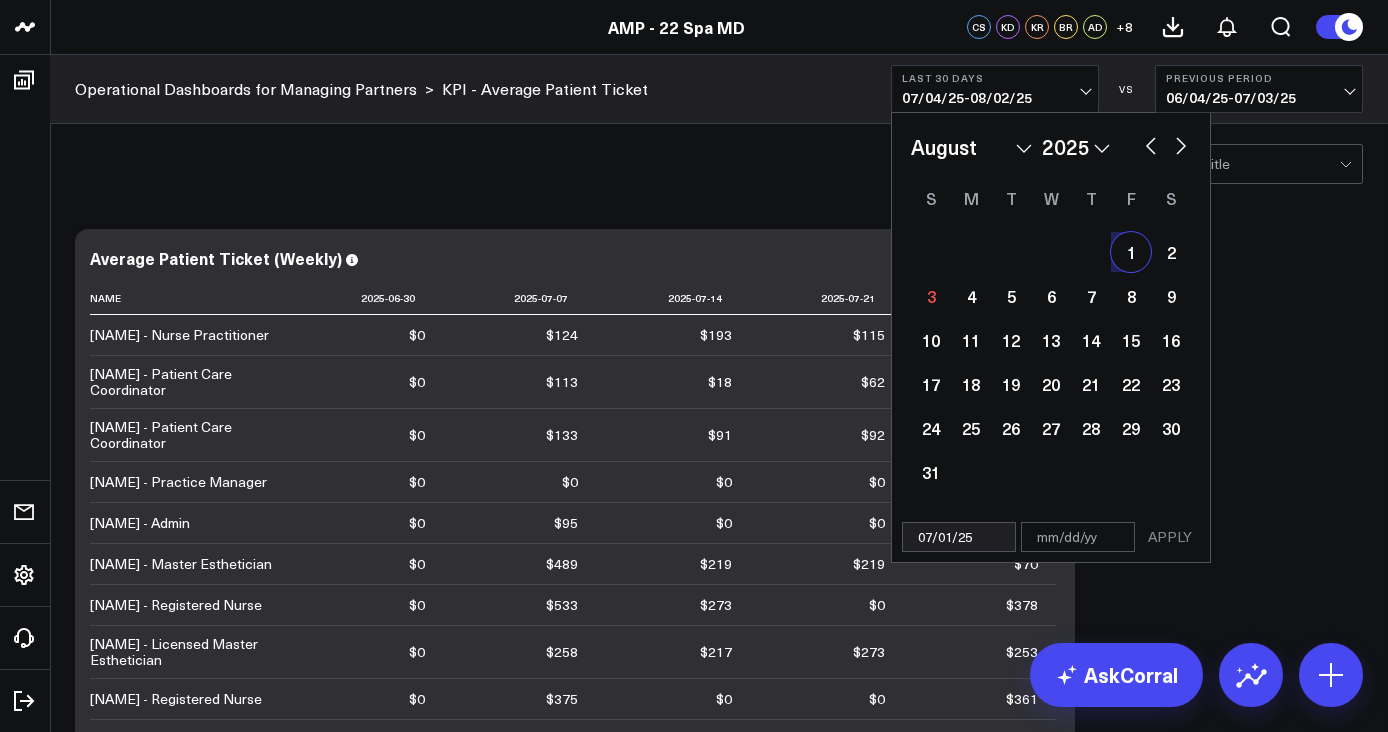 click on "1" at bounding box center [1131, 252] 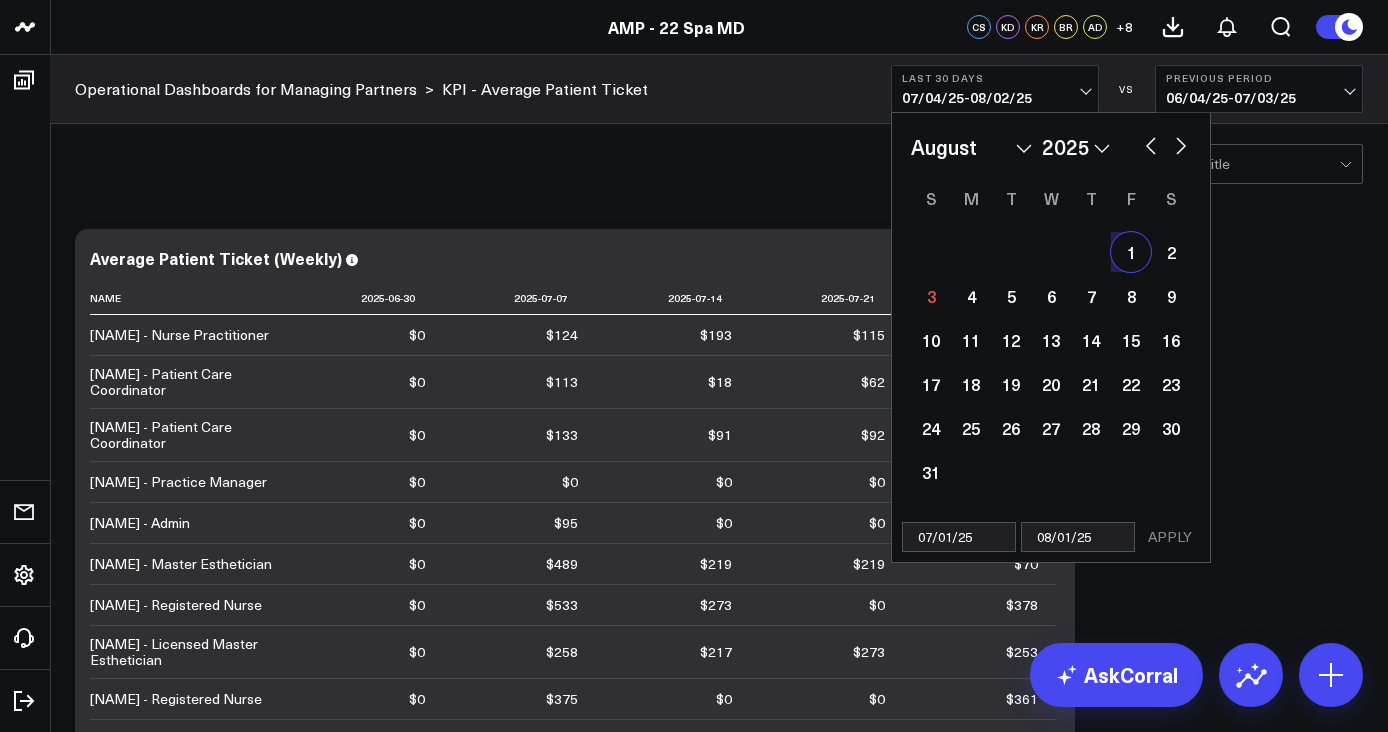select on "7" 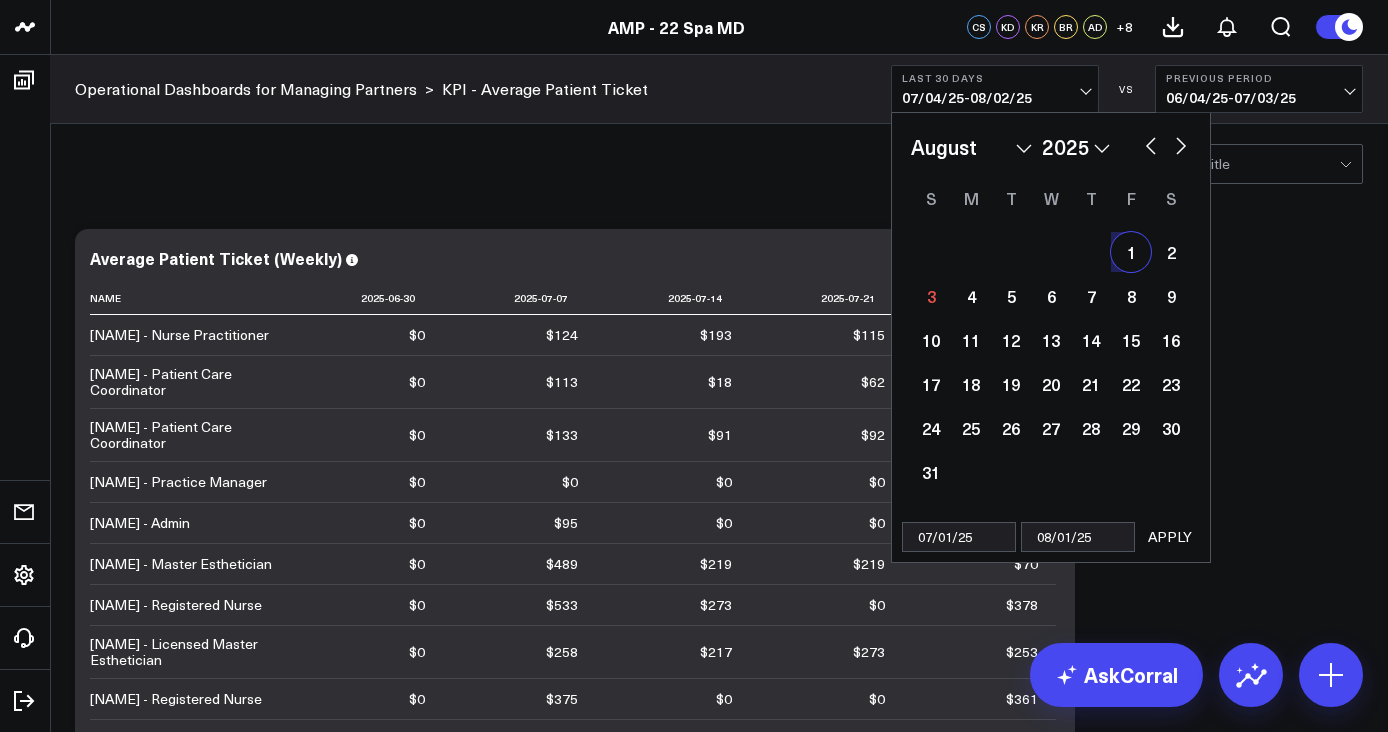 click on "APPLY" at bounding box center [1170, 537] 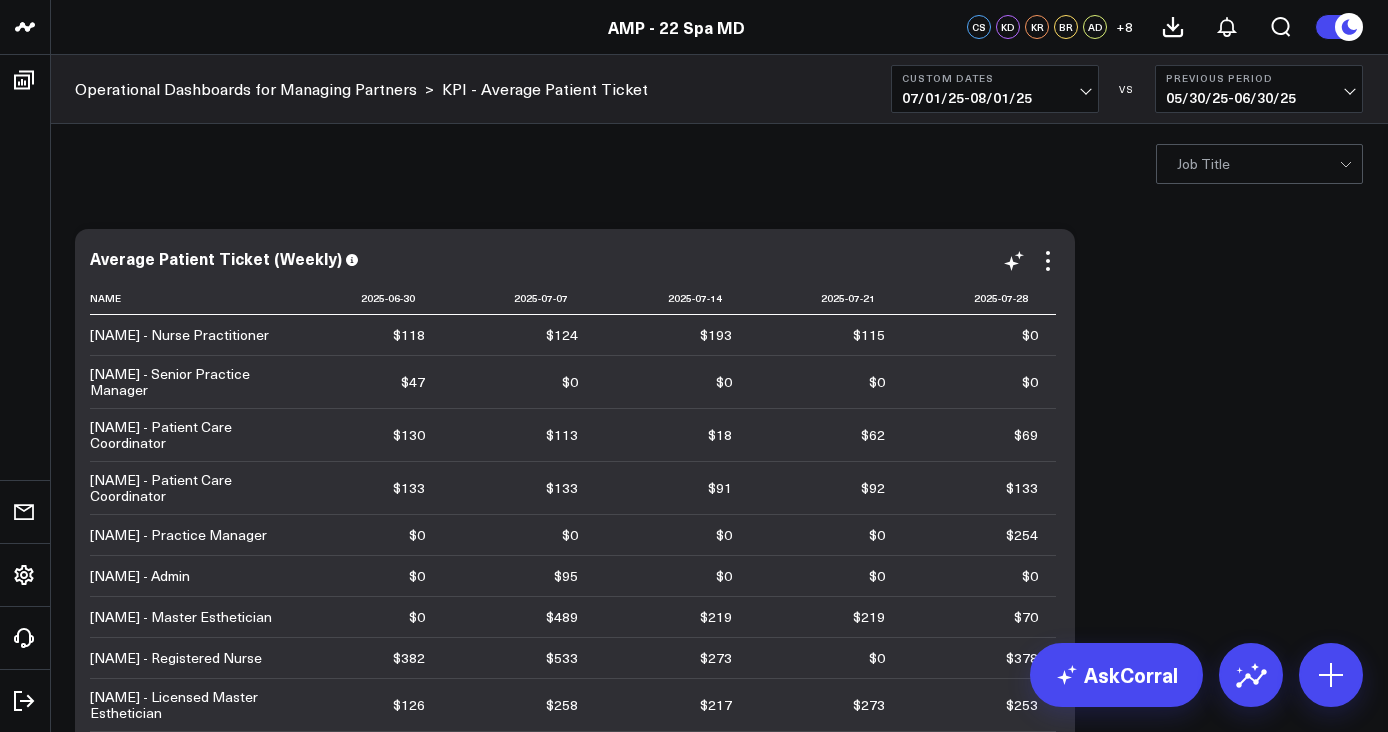 scroll, scrollTop: 0, scrollLeft: 0, axis: both 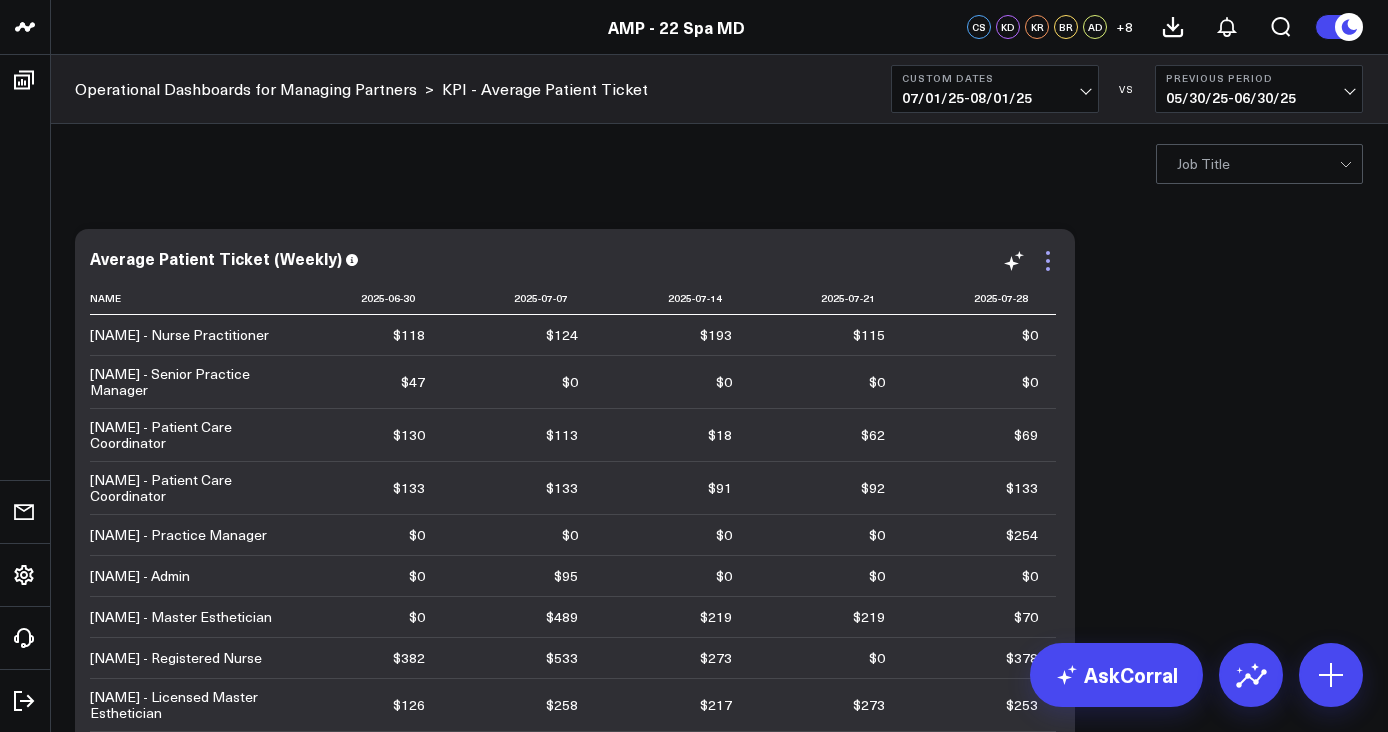 click 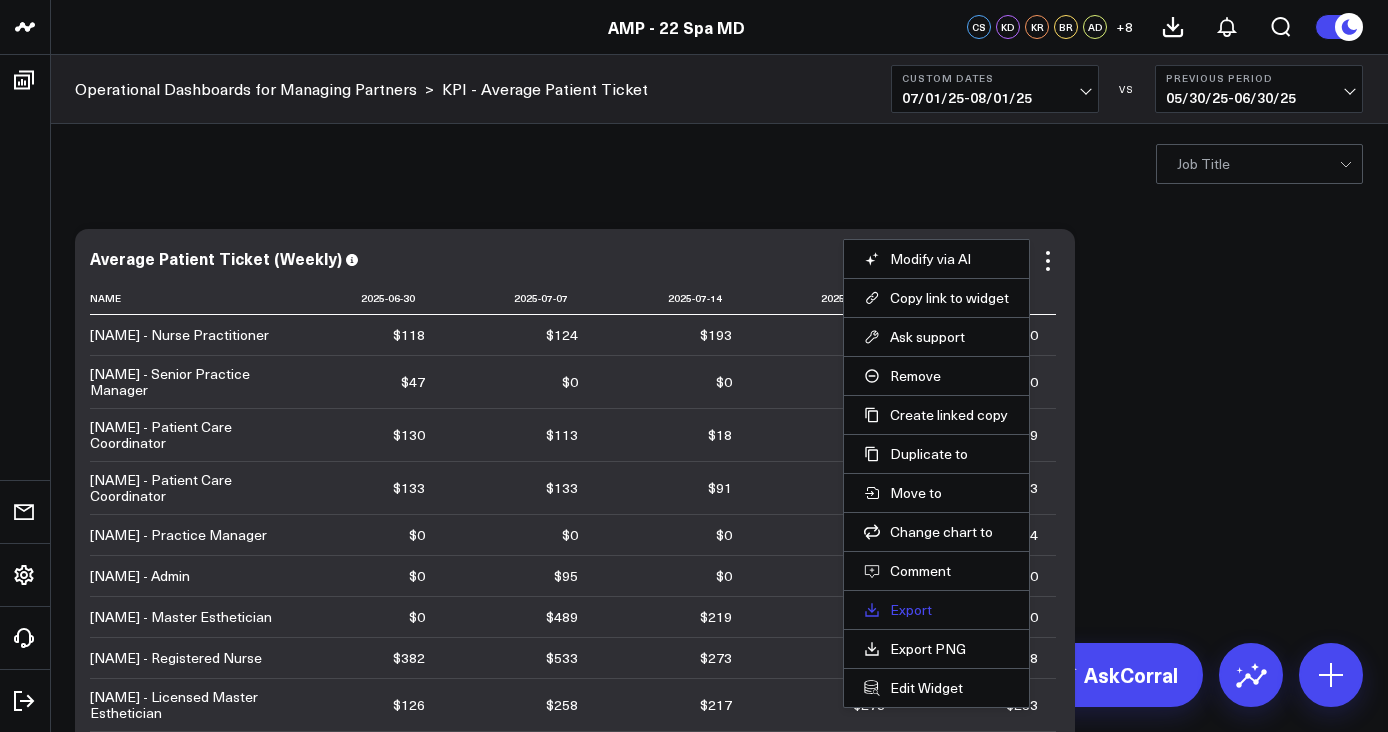 click on "Export" at bounding box center [936, 610] 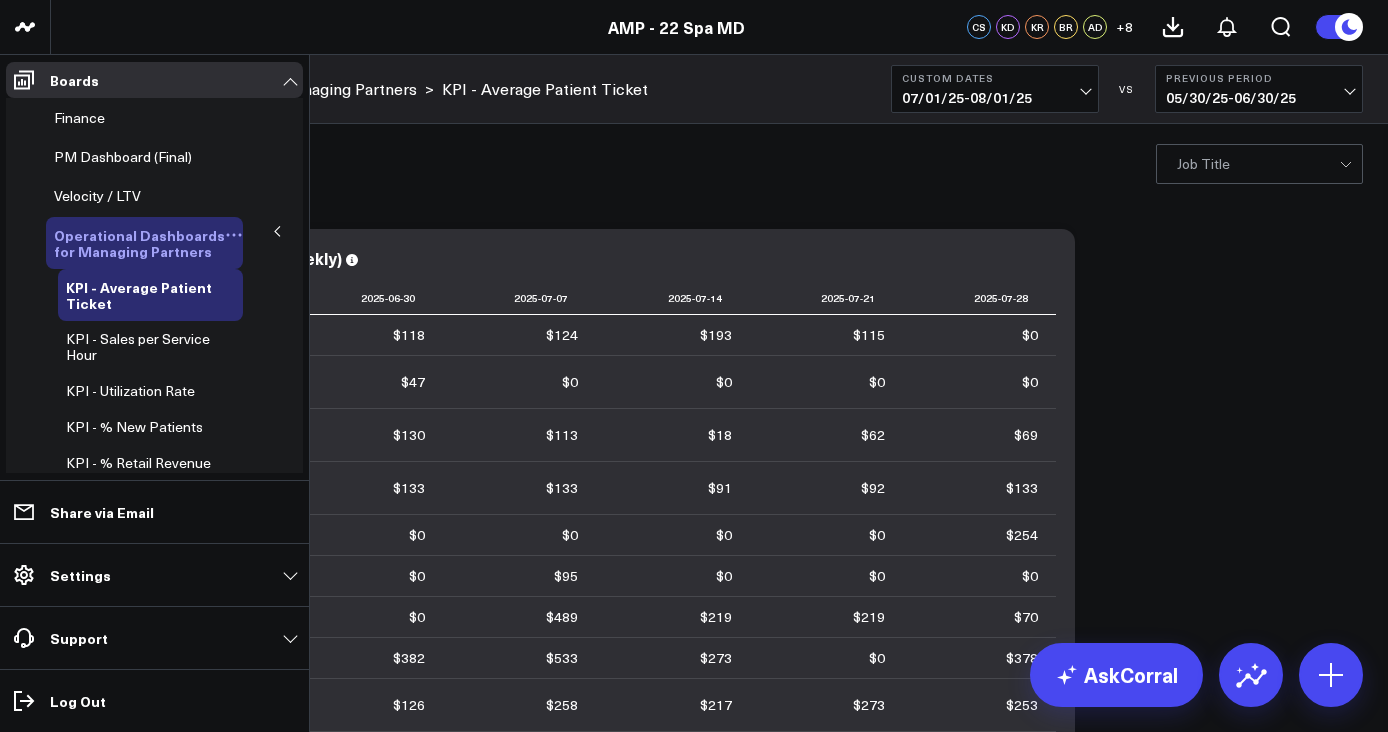scroll, scrollTop: 173, scrollLeft: 0, axis: vertical 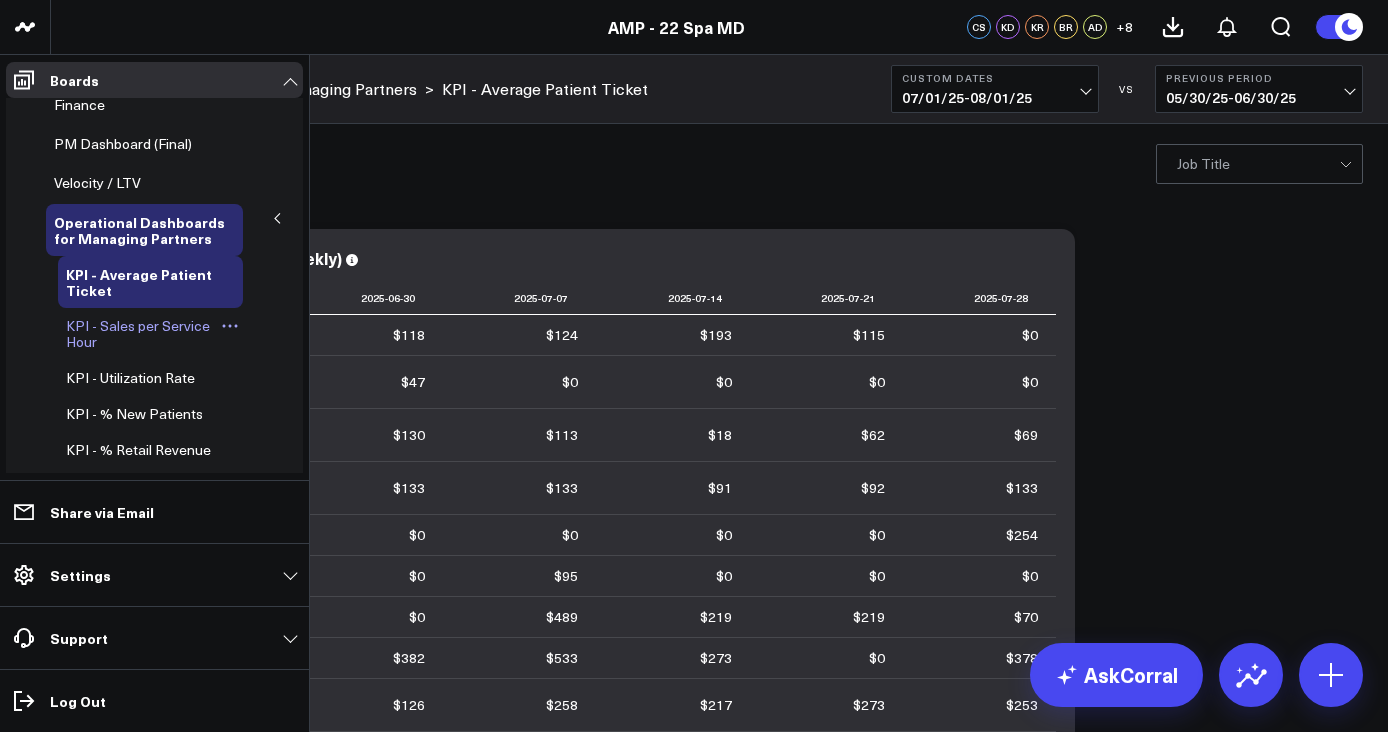 click on "KPI - Sales per Service Hour" at bounding box center [138, 333] 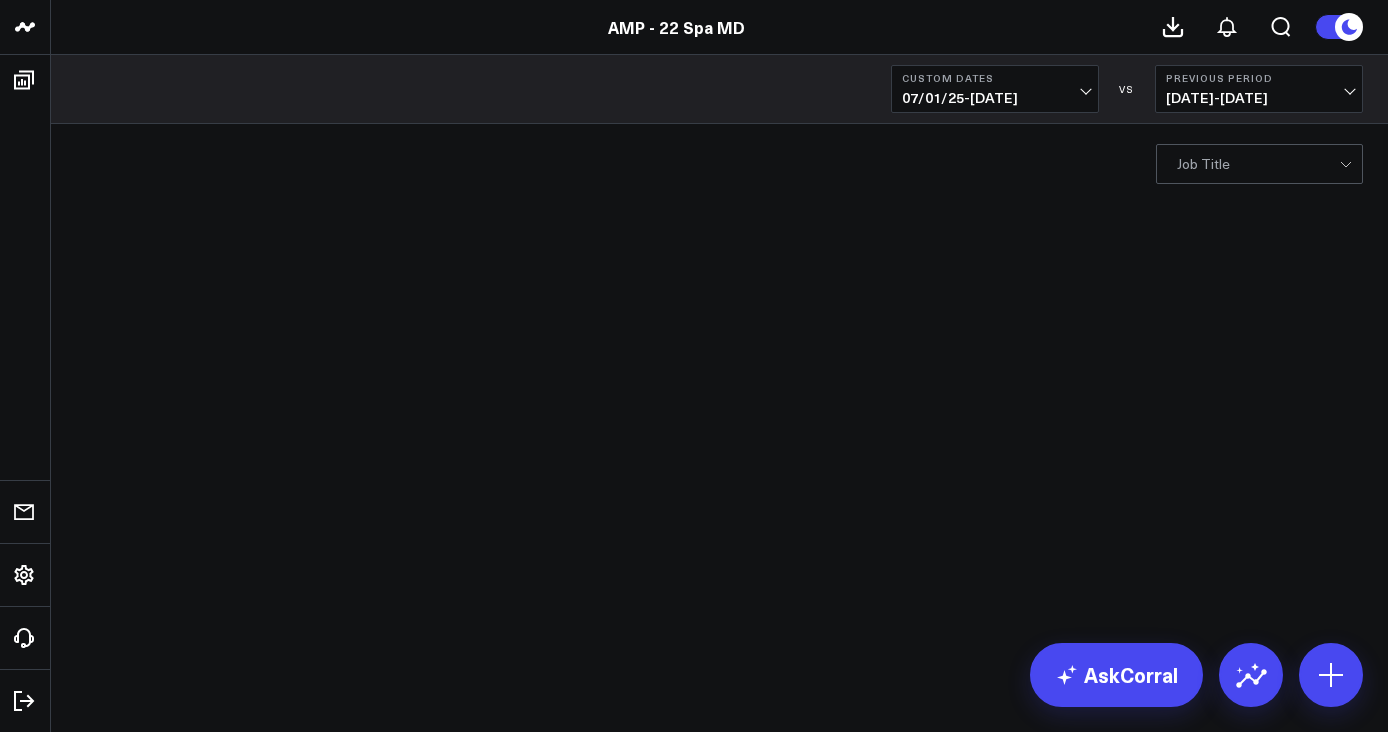 scroll, scrollTop: 0, scrollLeft: 0, axis: both 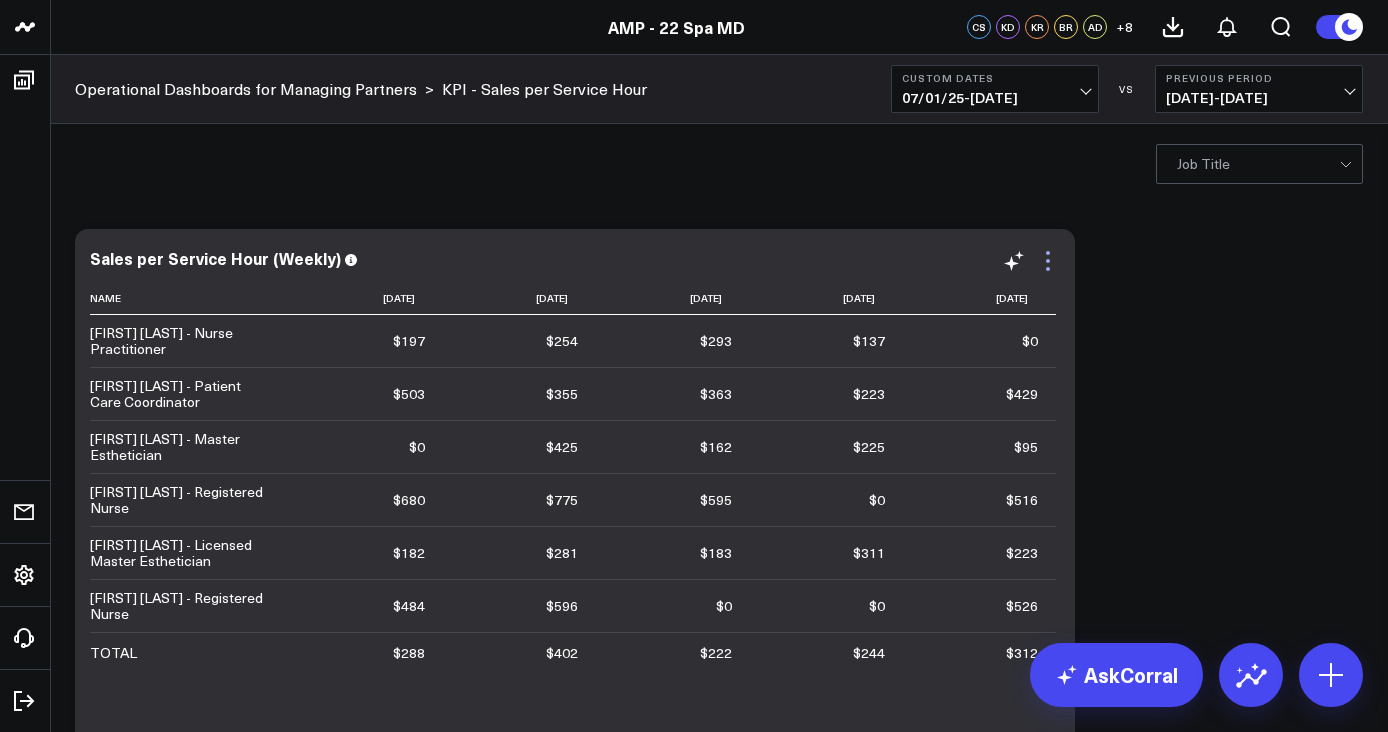 click 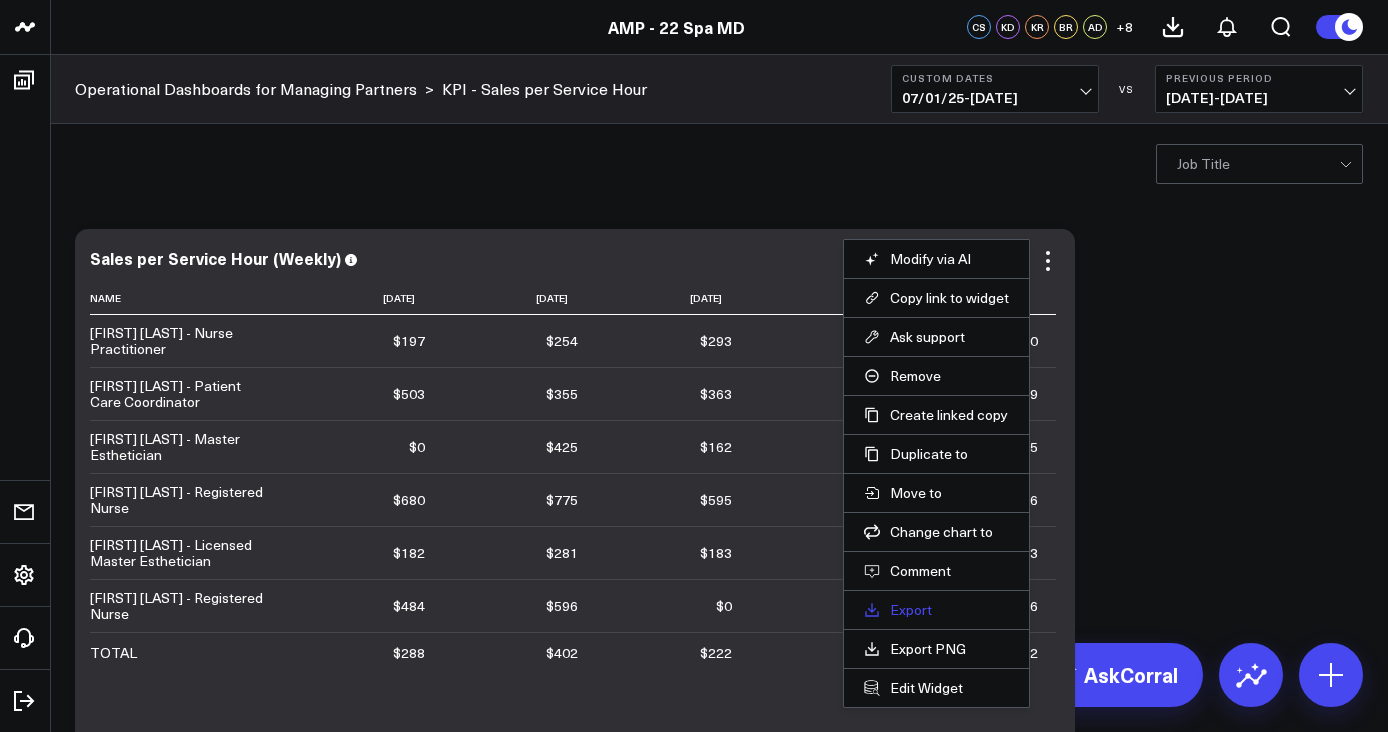 click on "Export" at bounding box center (936, 610) 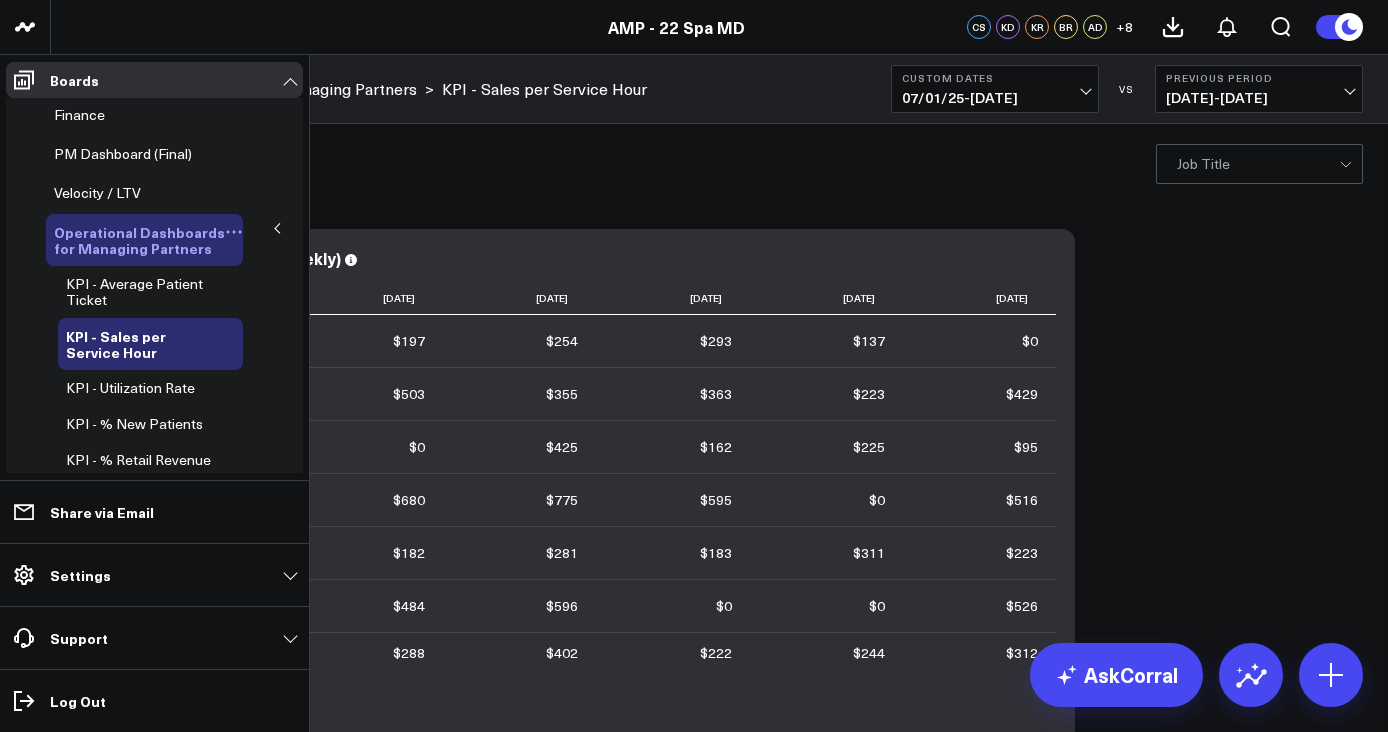 scroll, scrollTop: 173, scrollLeft: 0, axis: vertical 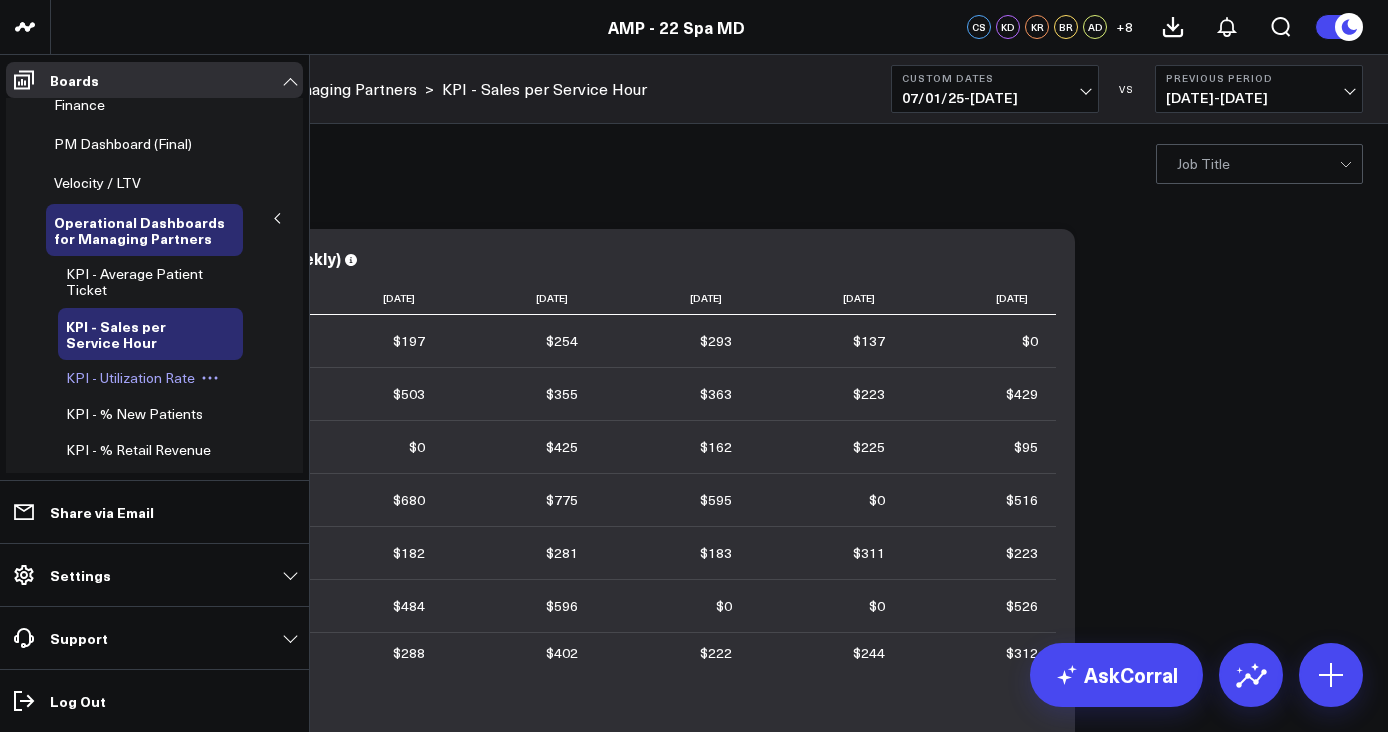 click on "KPI - Utilization Rate" at bounding box center (130, 377) 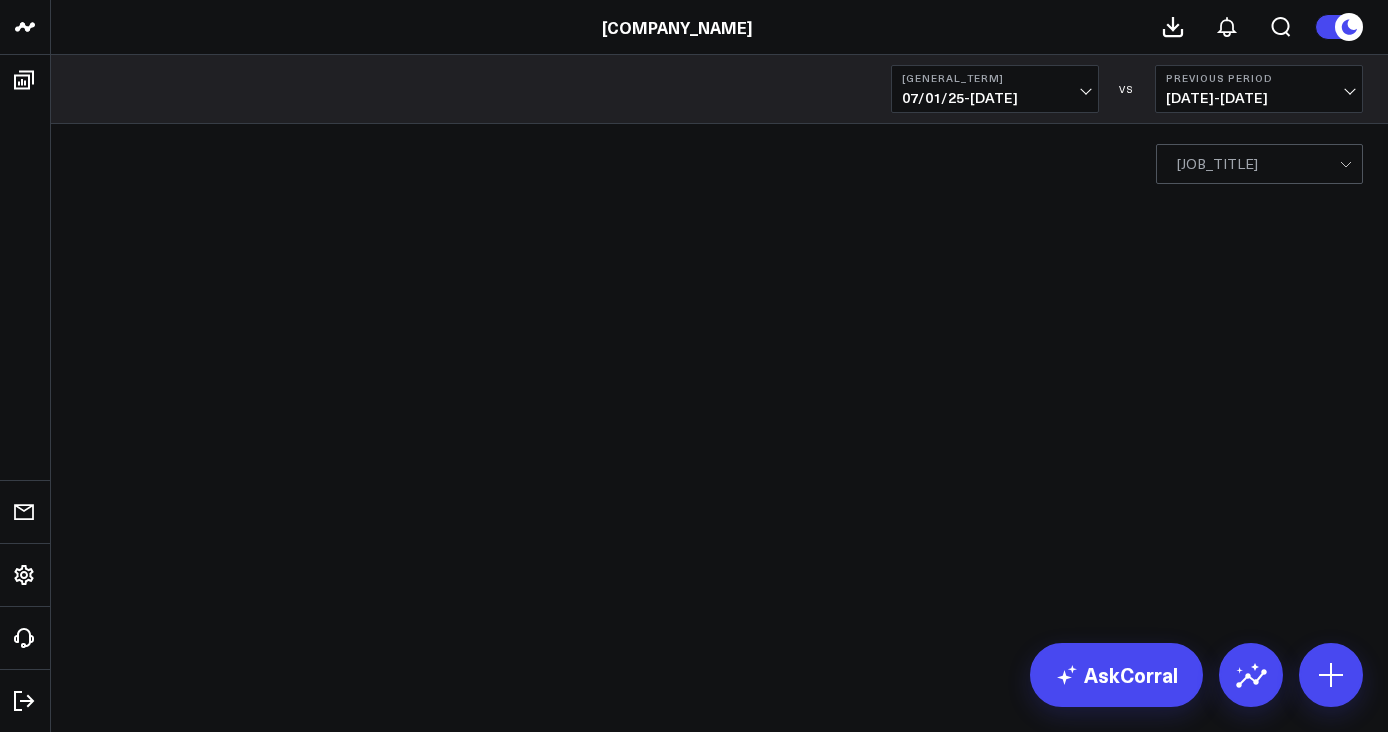 scroll, scrollTop: 0, scrollLeft: 0, axis: both 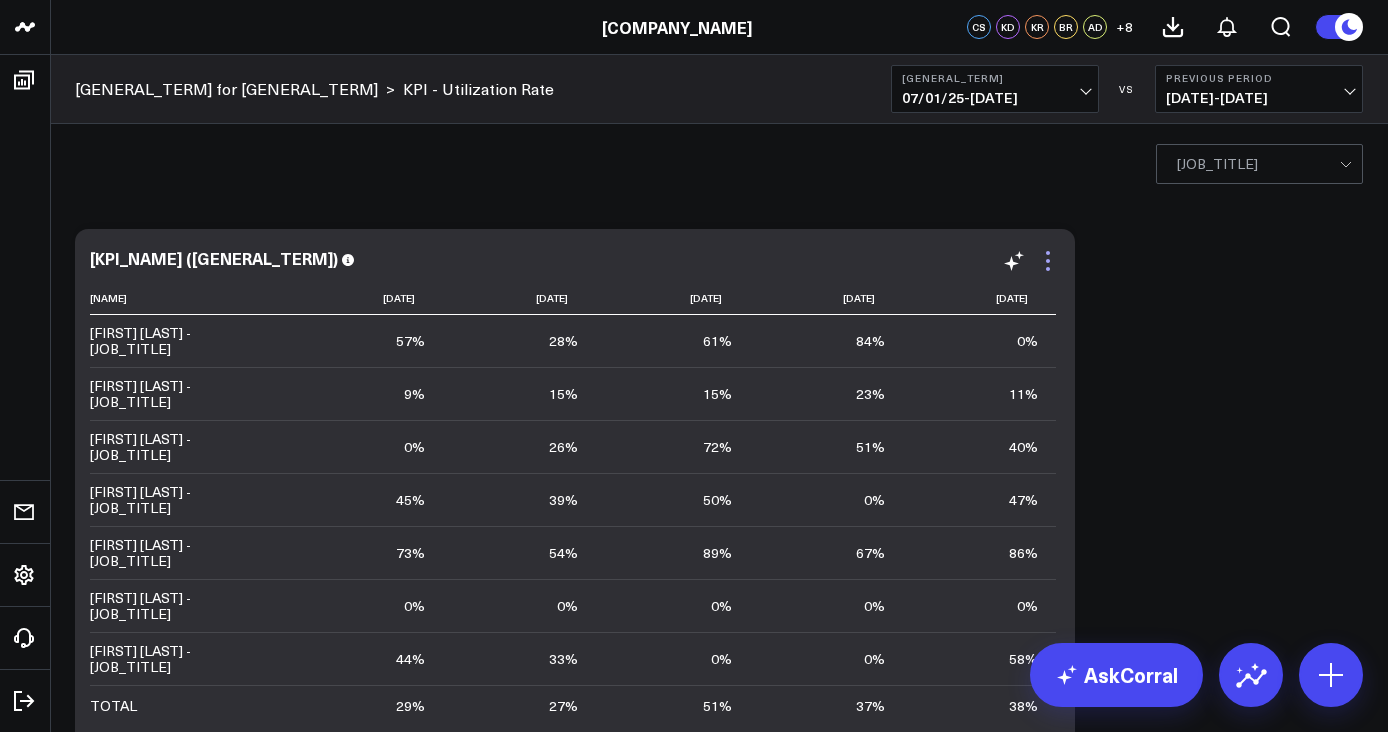 click 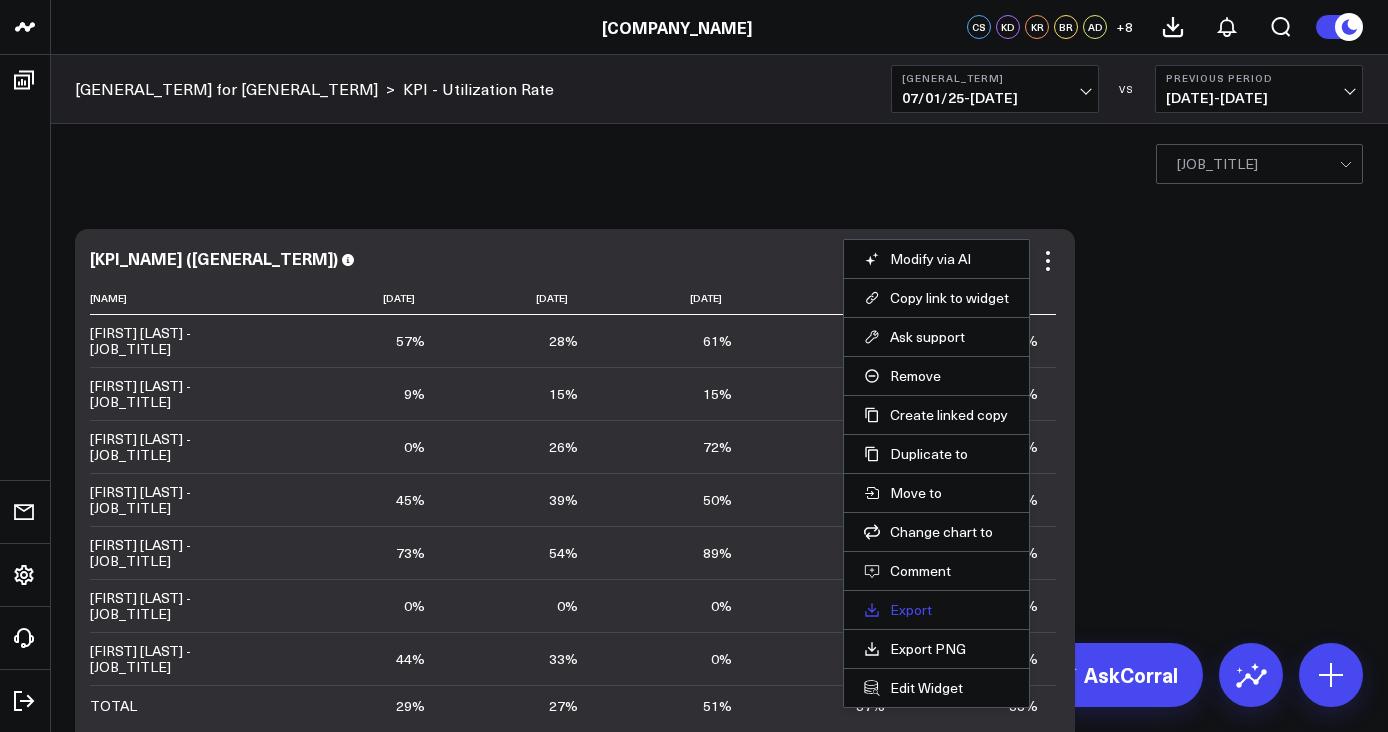 click on "Export" at bounding box center [936, 610] 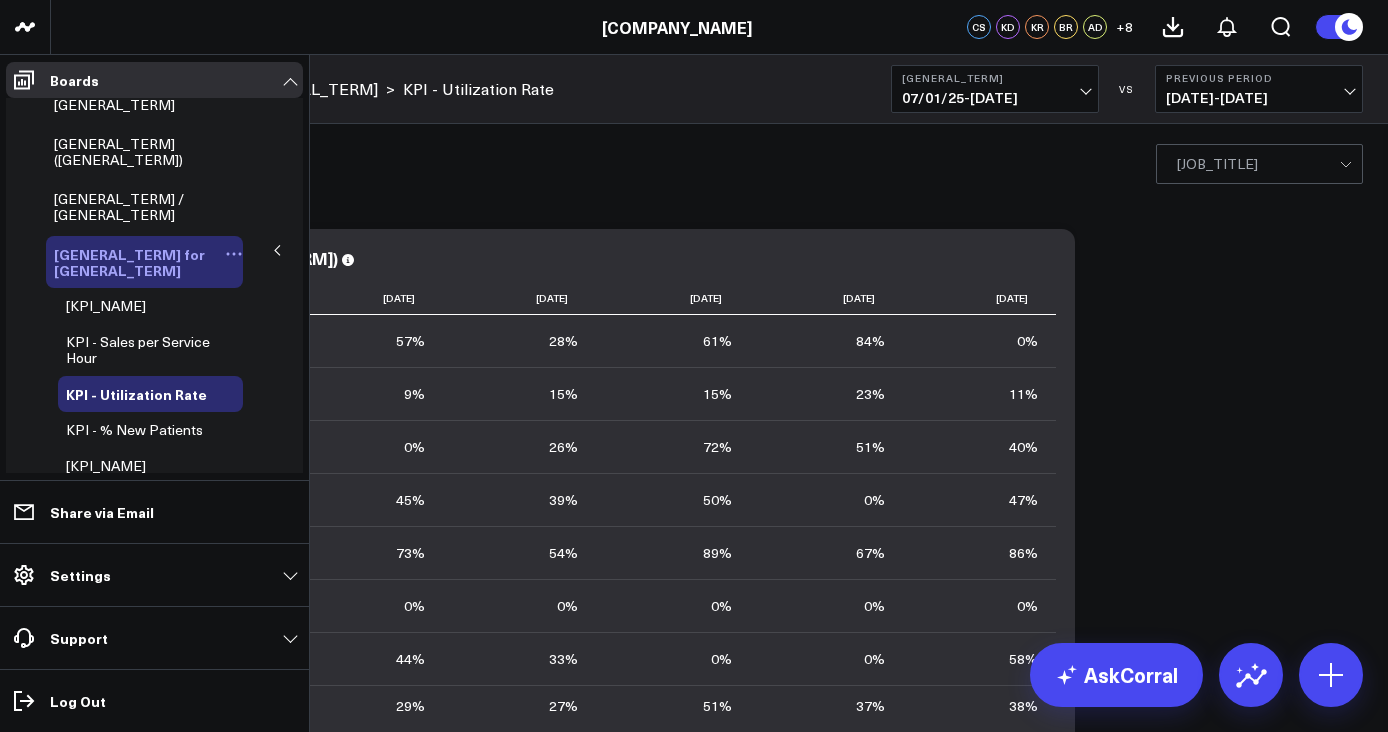 scroll, scrollTop: 192, scrollLeft: 0, axis: vertical 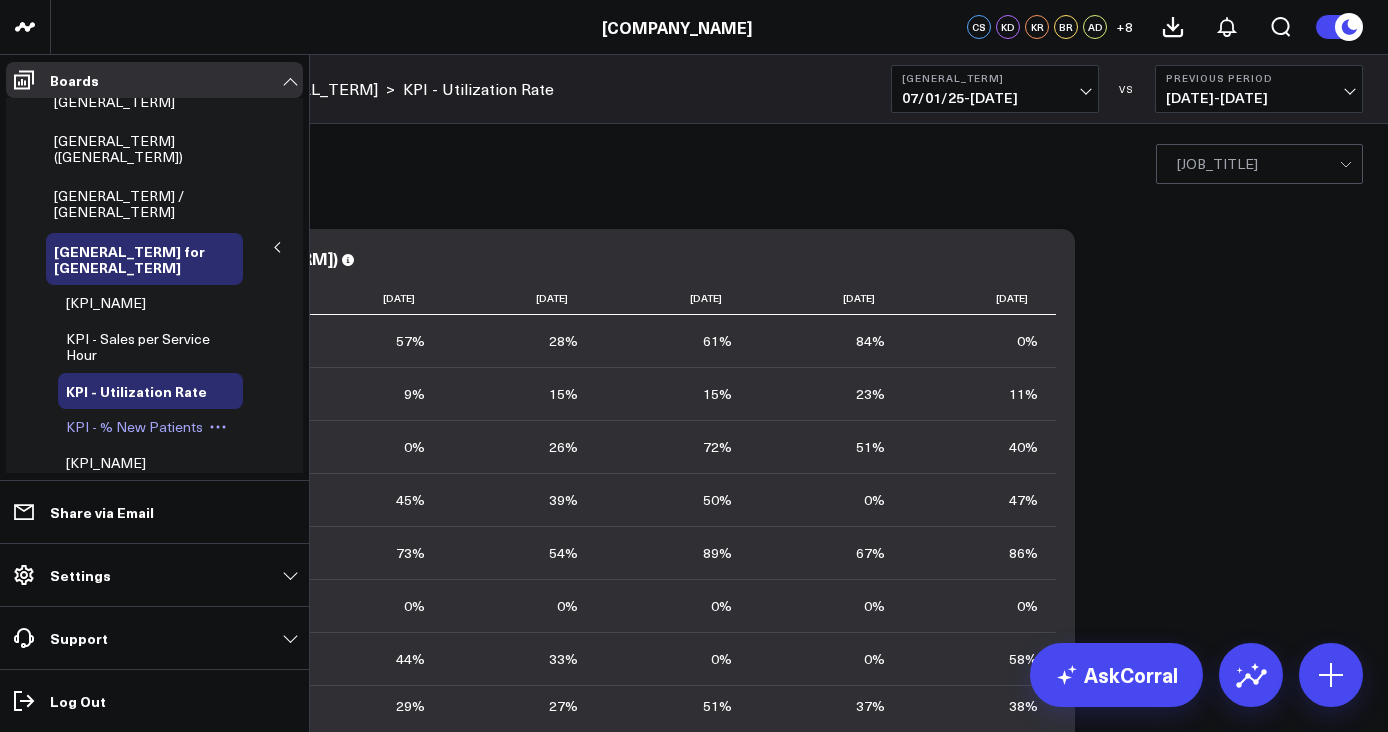 click on "KPI - % New Patients" at bounding box center [134, 426] 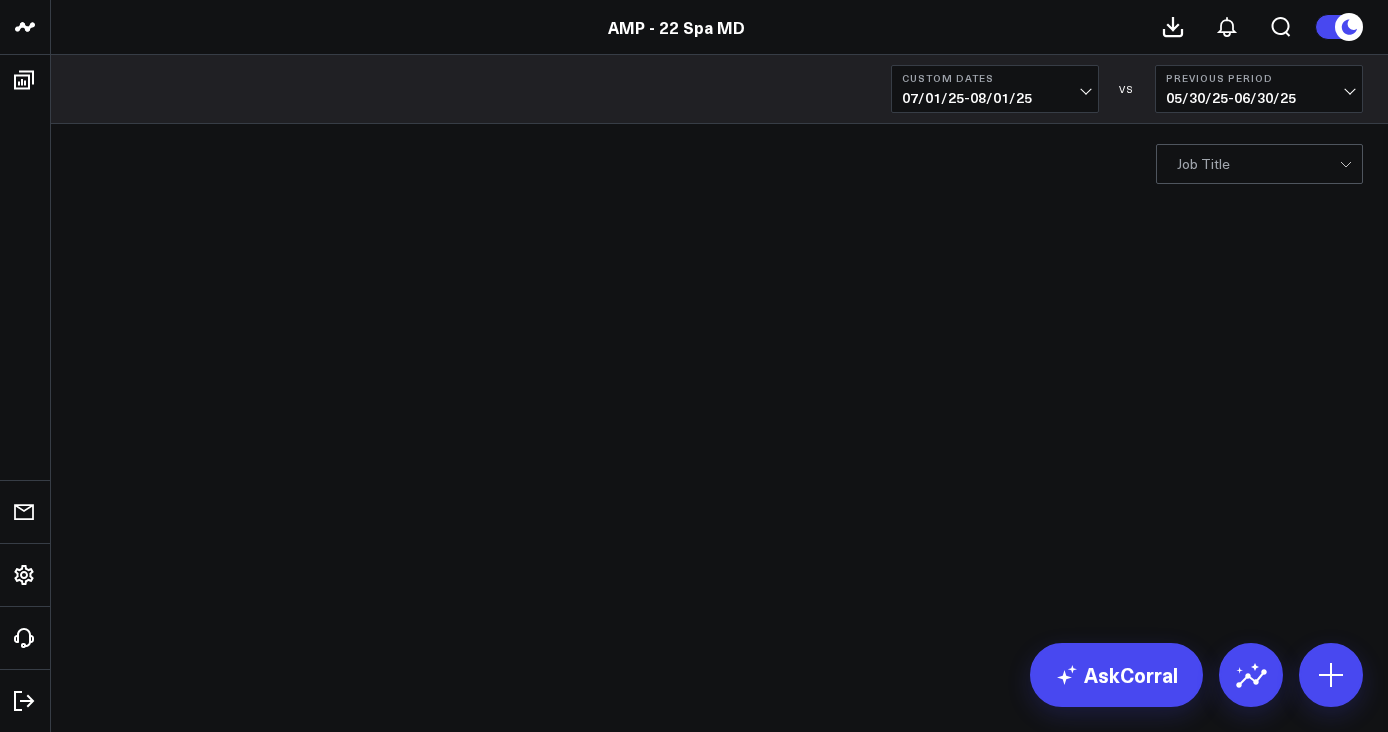 scroll, scrollTop: 0, scrollLeft: 0, axis: both 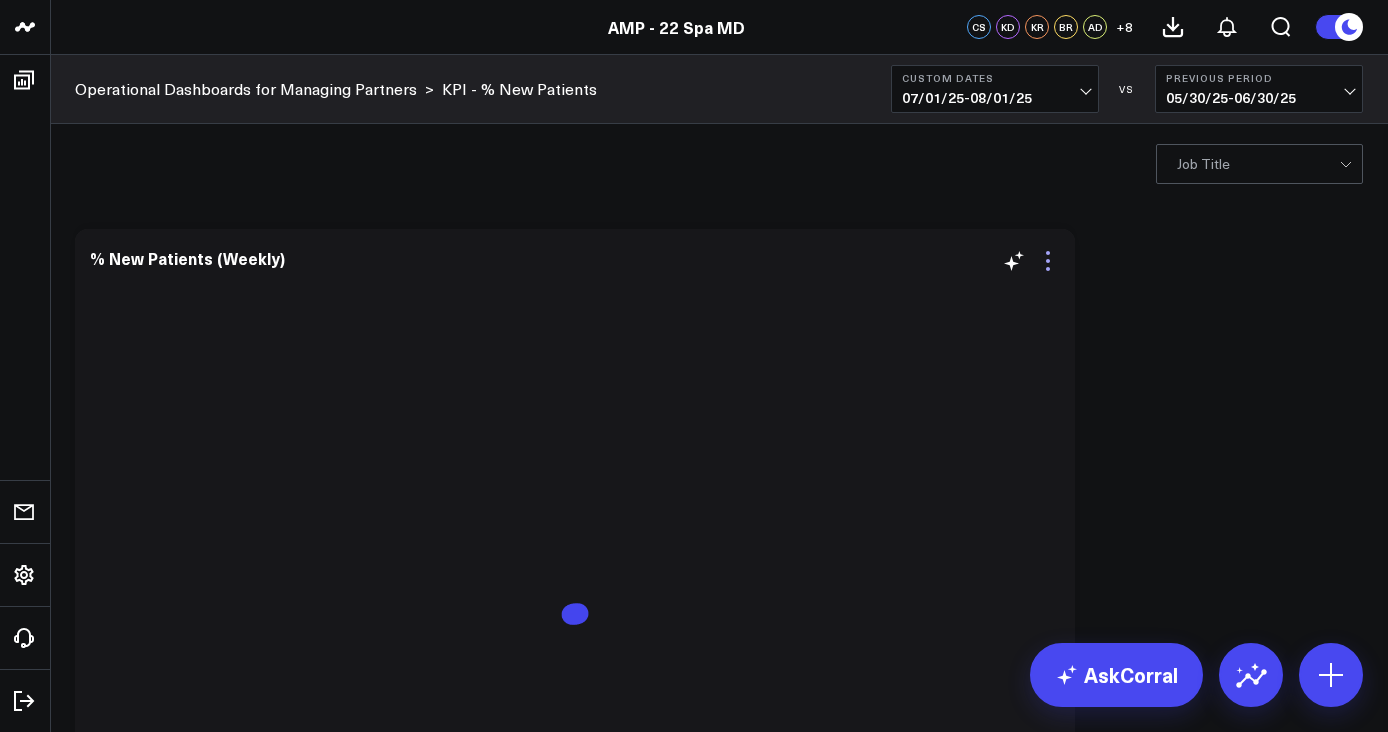 click 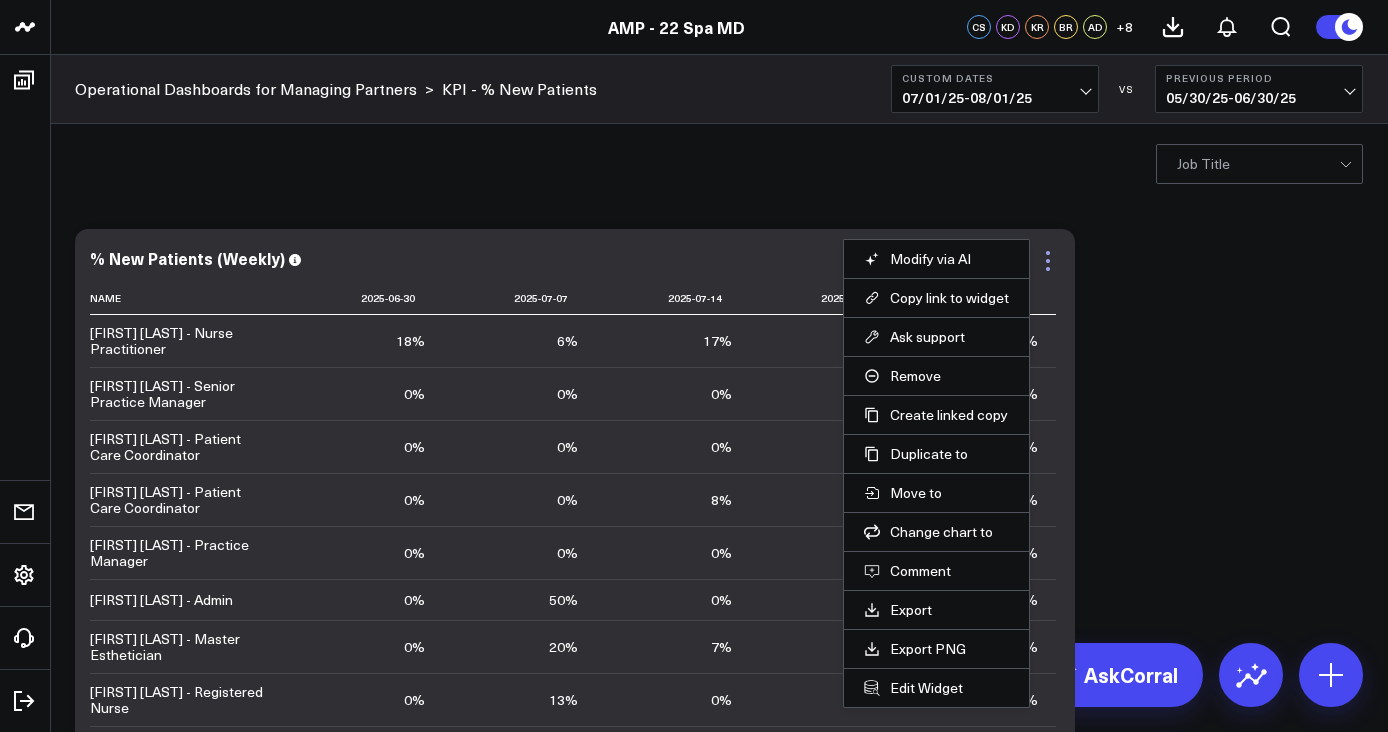 click 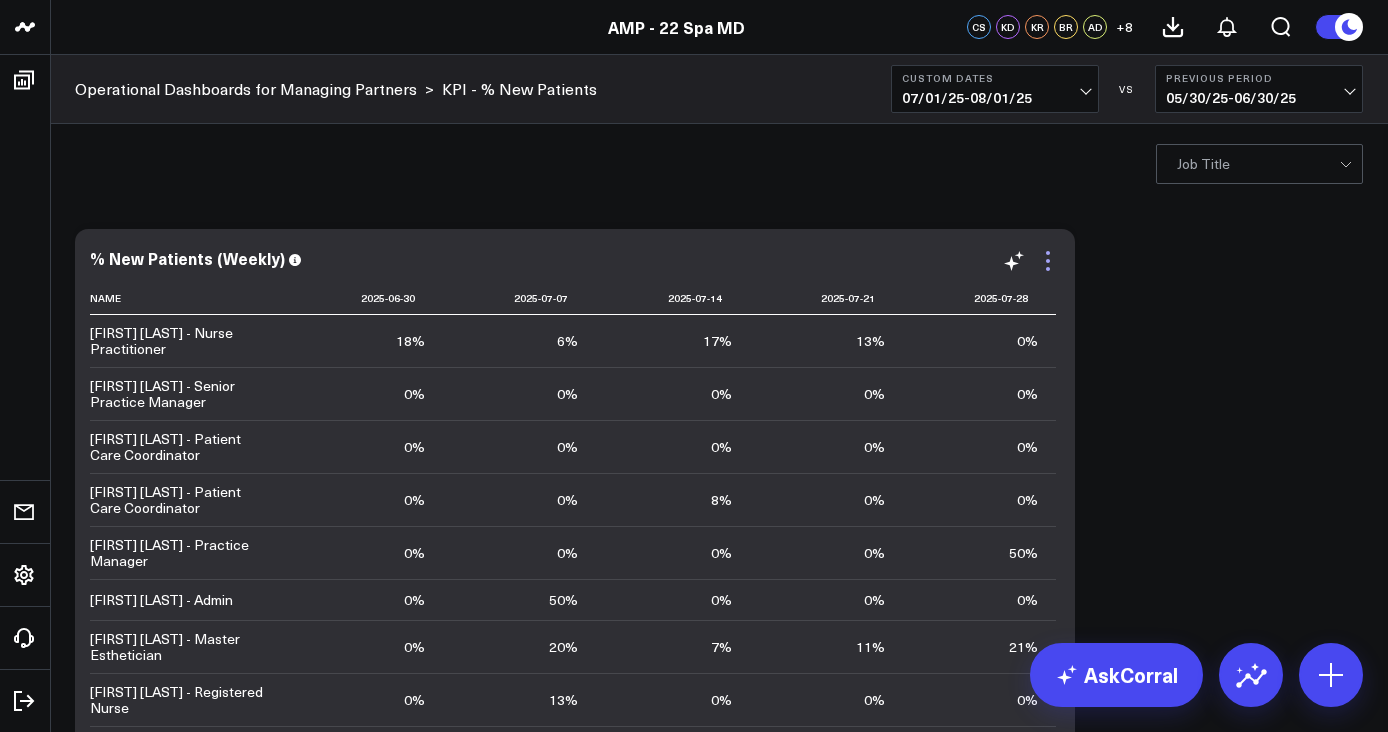click 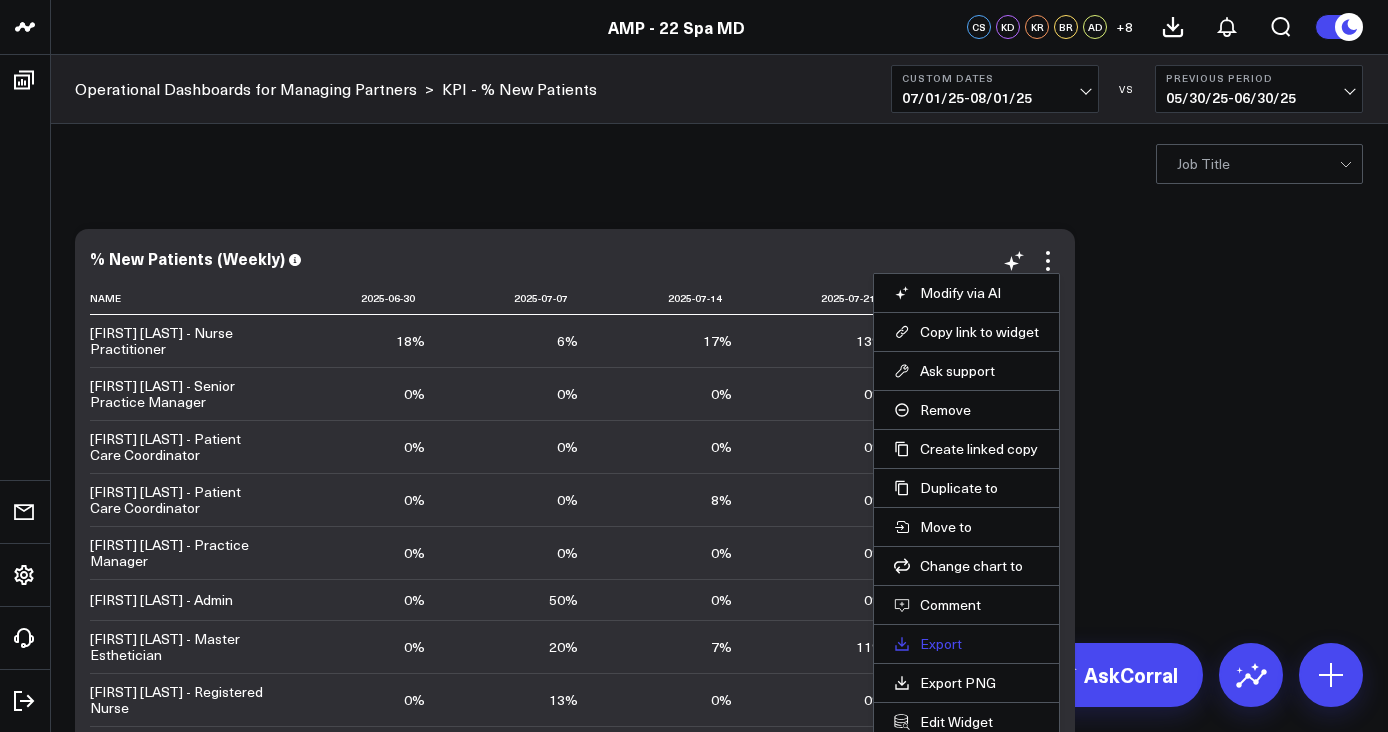 click on "Export" at bounding box center (966, 644) 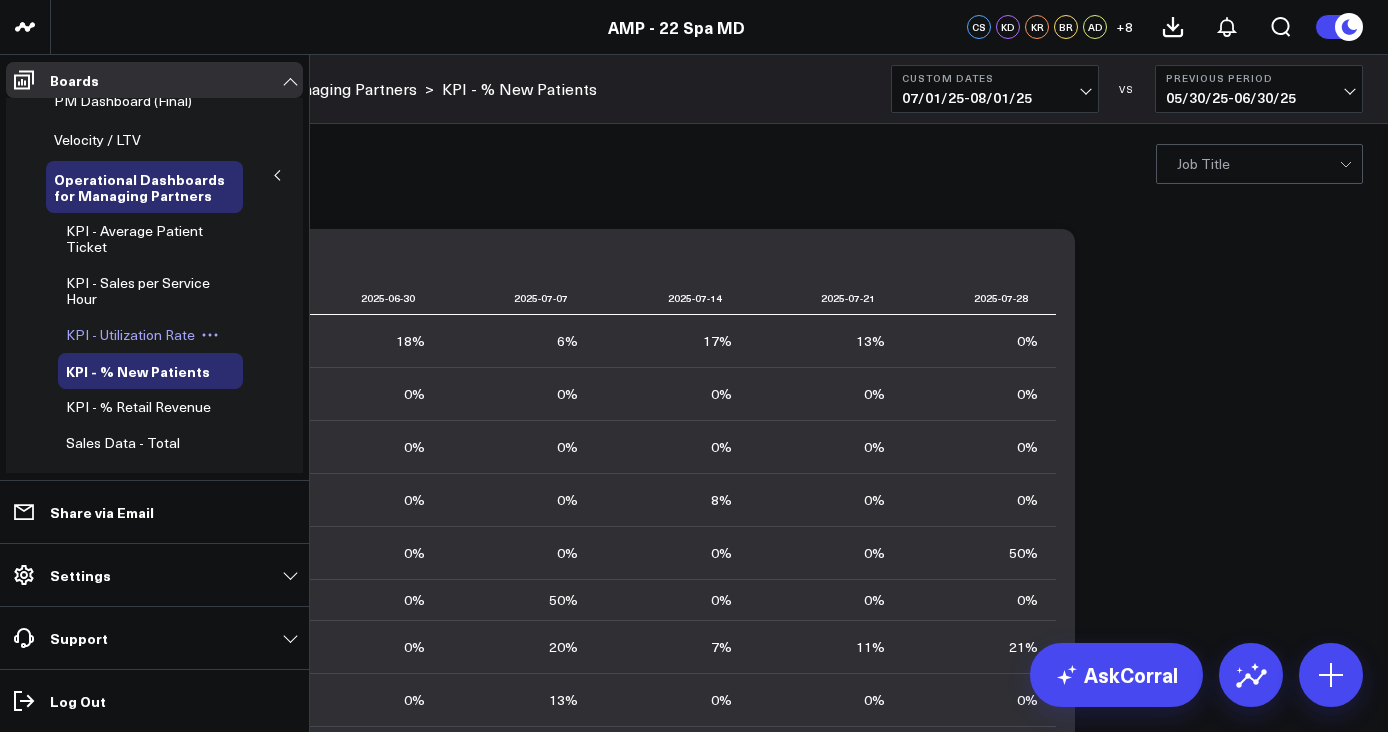scroll, scrollTop: 232, scrollLeft: 0, axis: vertical 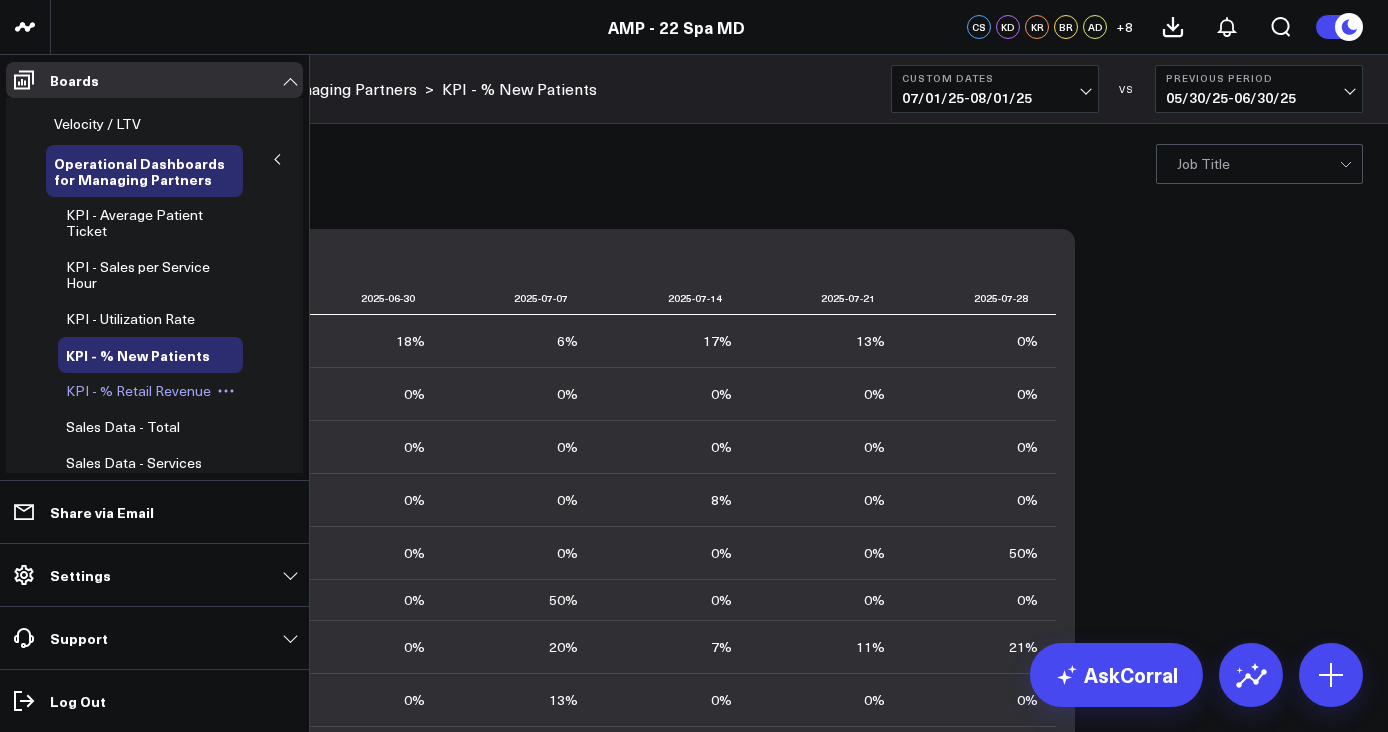 click on "KPI - % Retail Revenue" at bounding box center (138, 390) 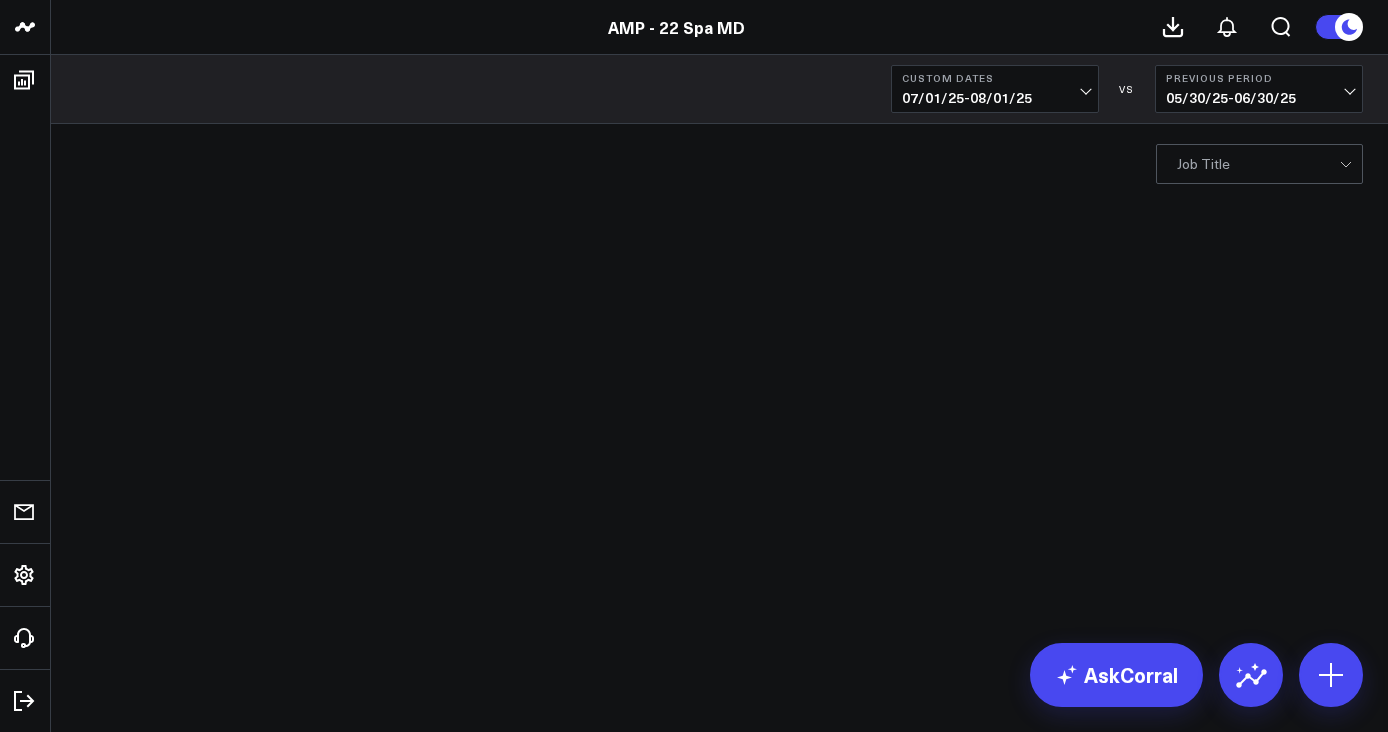 scroll, scrollTop: 0, scrollLeft: 0, axis: both 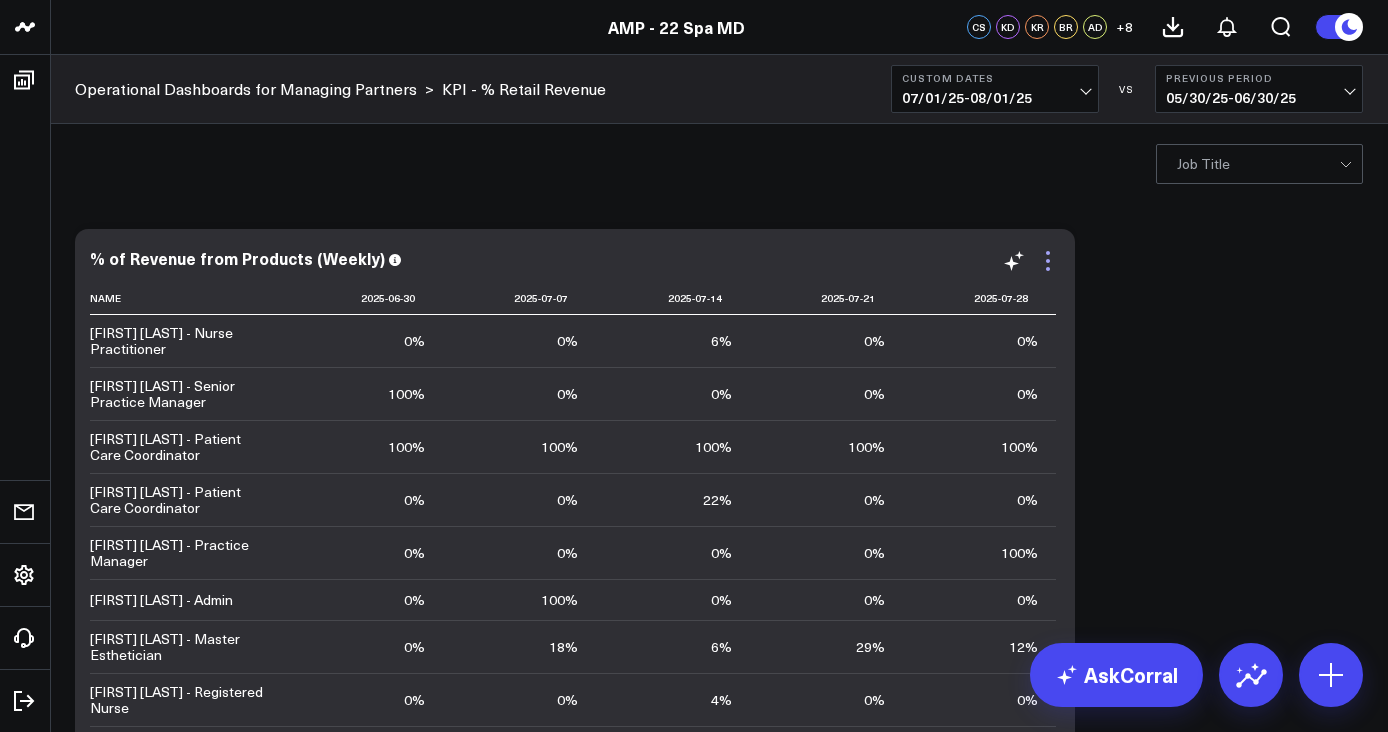 click 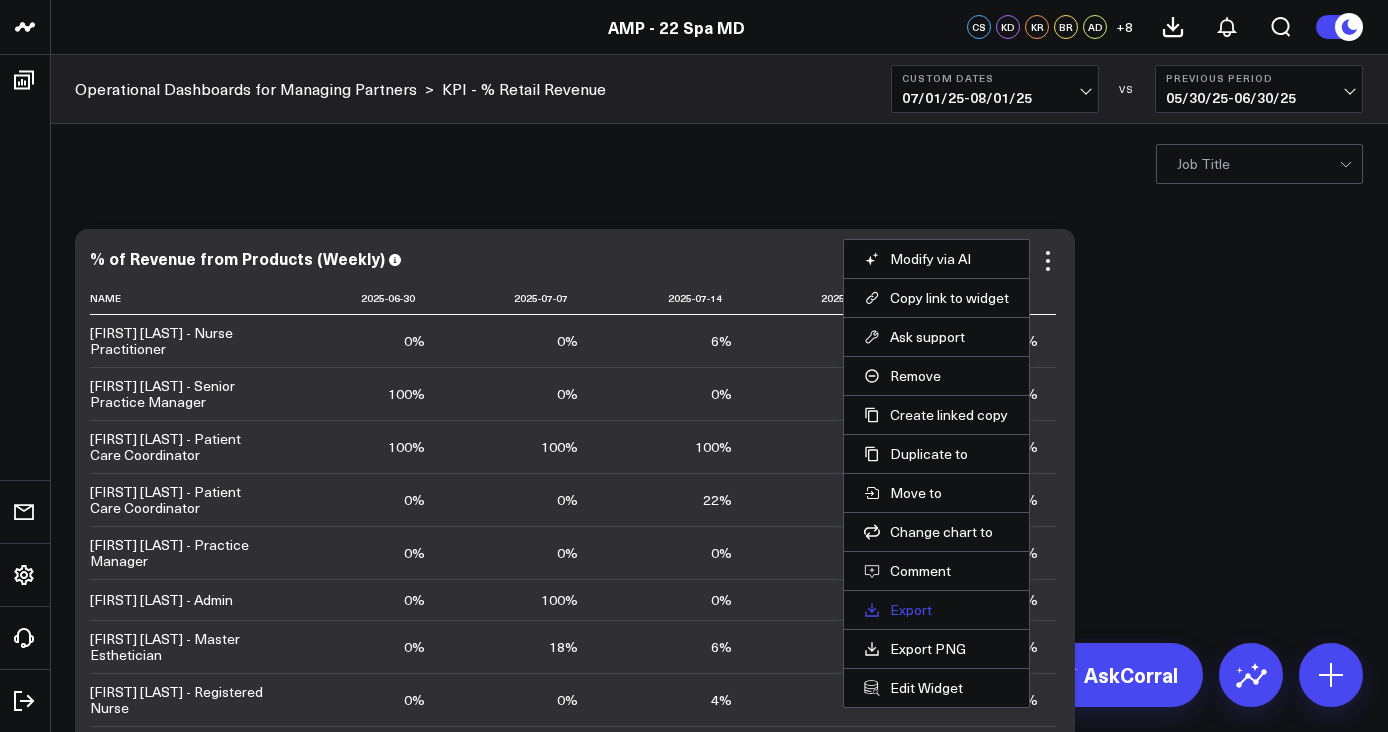 click on "Export" at bounding box center [936, 610] 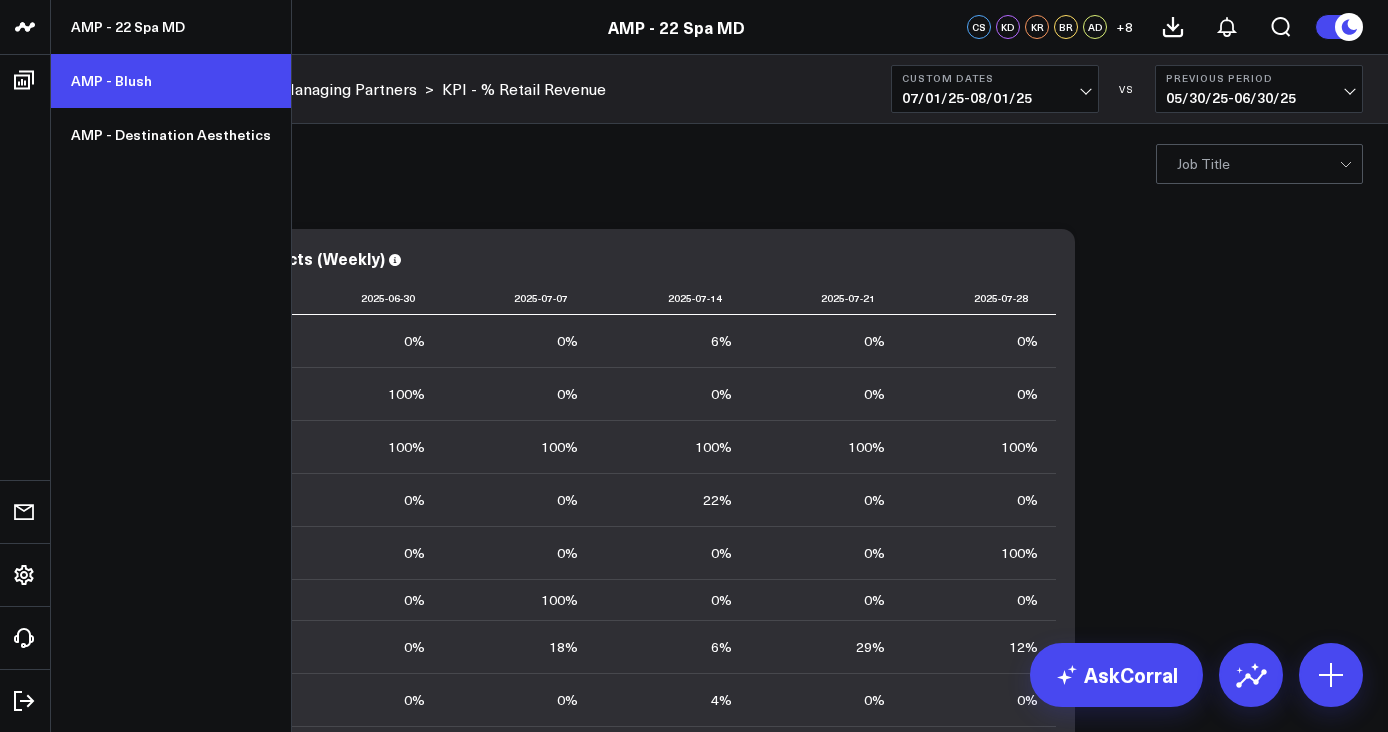 click on "AMP - Blush" at bounding box center (171, 81) 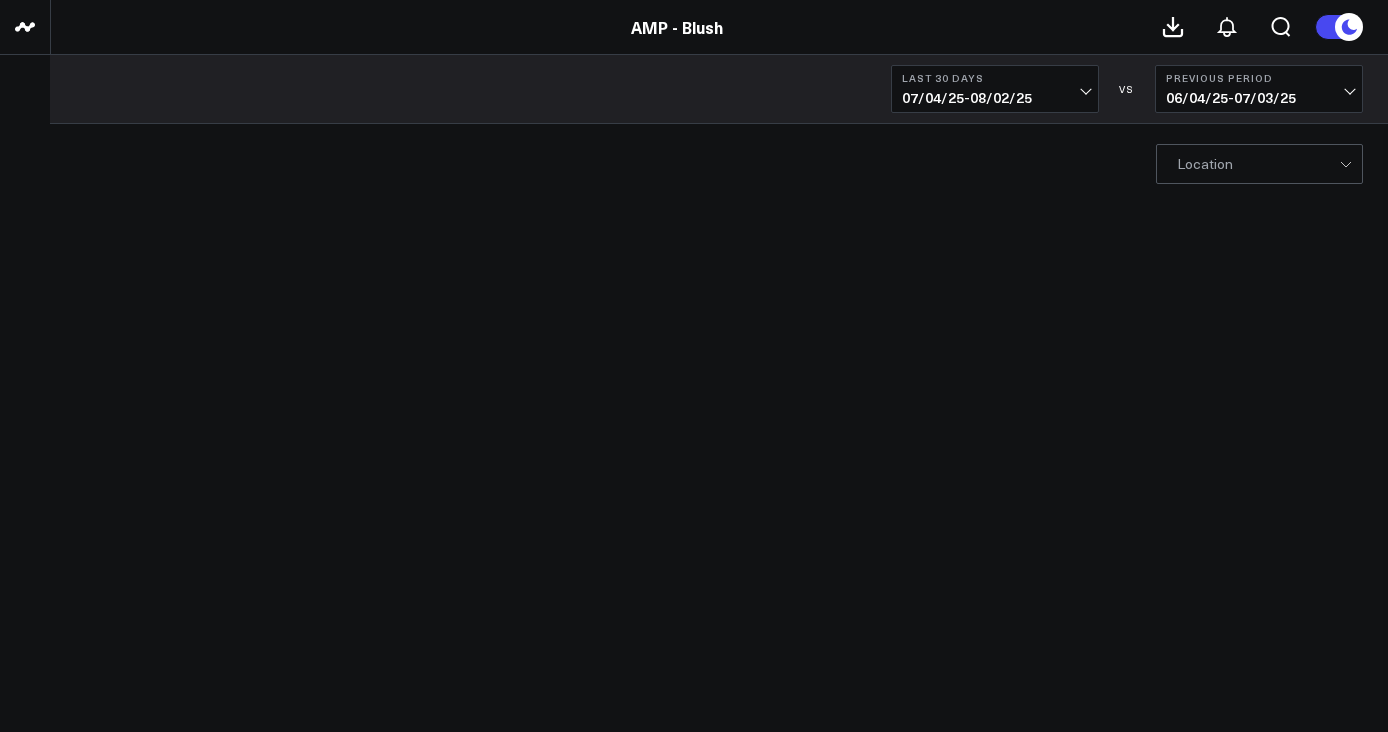 scroll, scrollTop: 0, scrollLeft: 0, axis: both 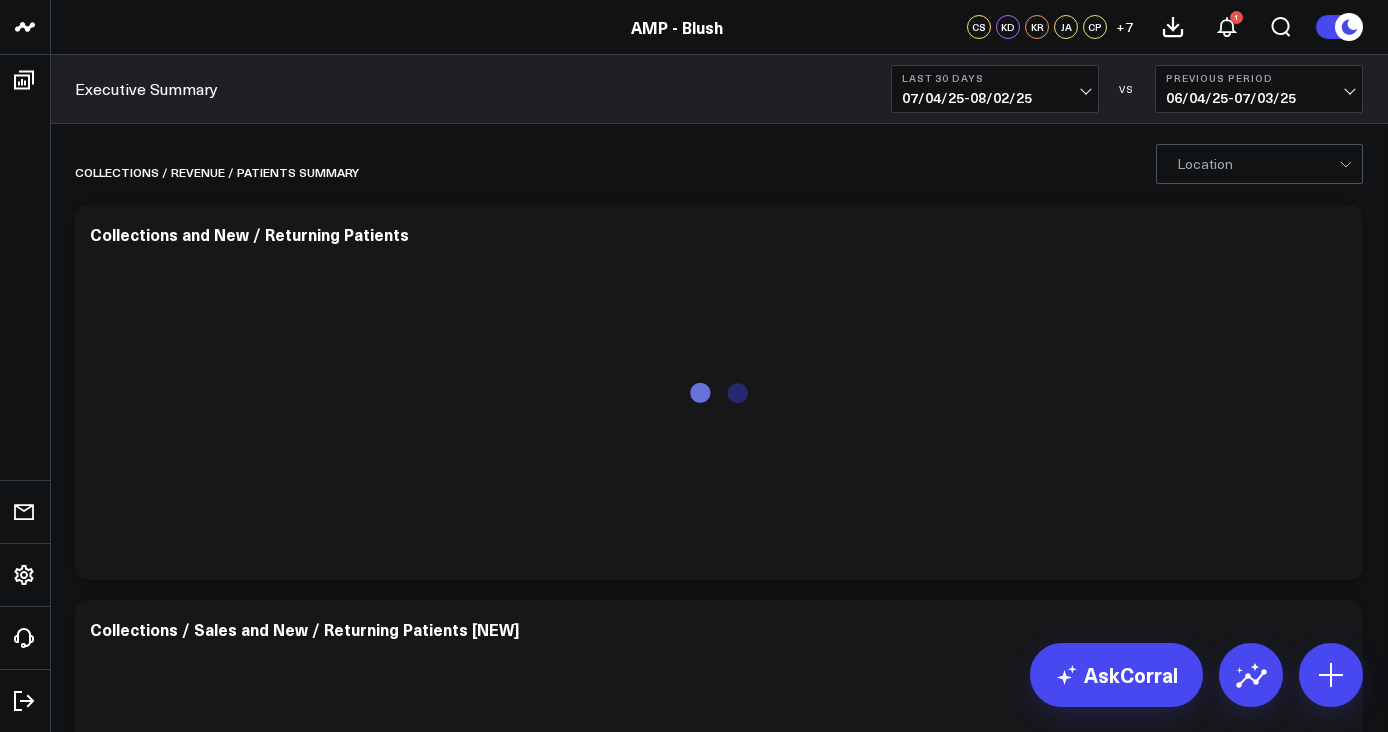 click on "07/04/25  -  08/02/25" at bounding box center (995, 98) 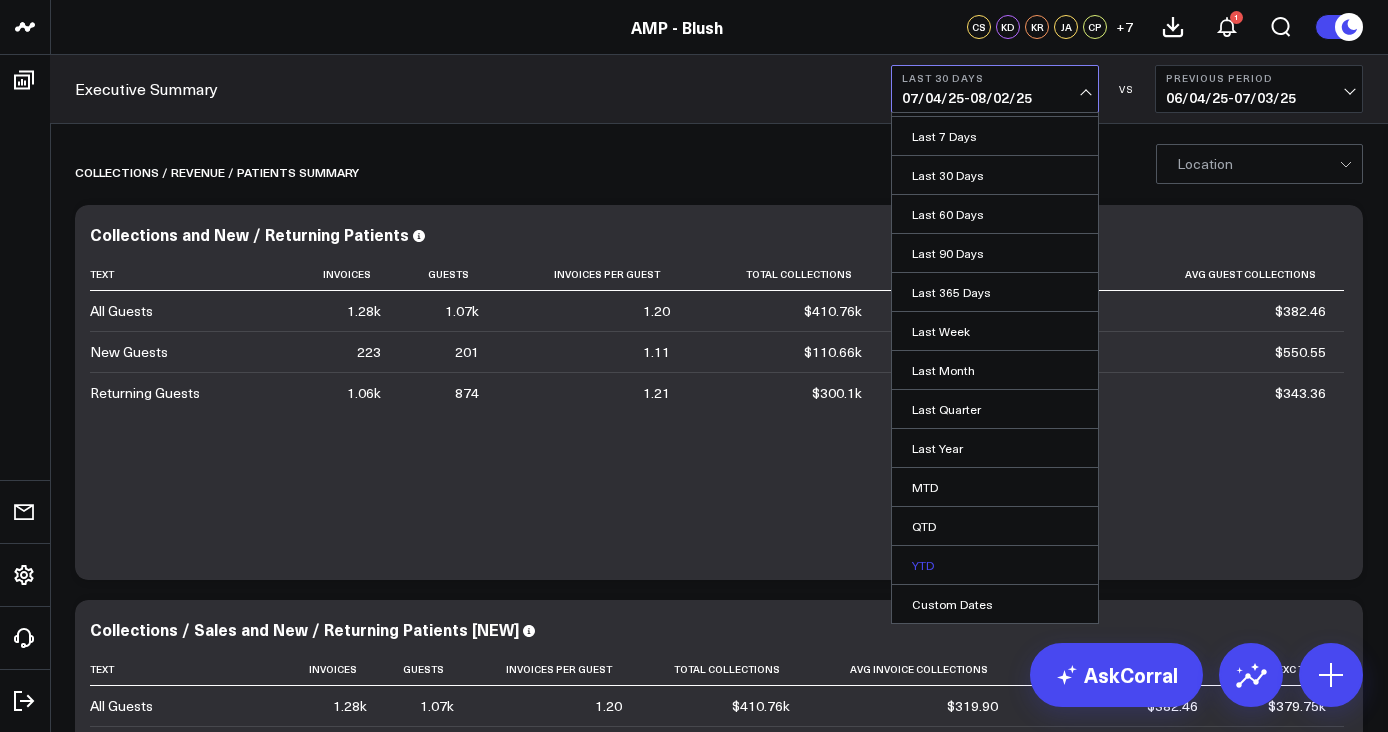 scroll, scrollTop: 35, scrollLeft: 0, axis: vertical 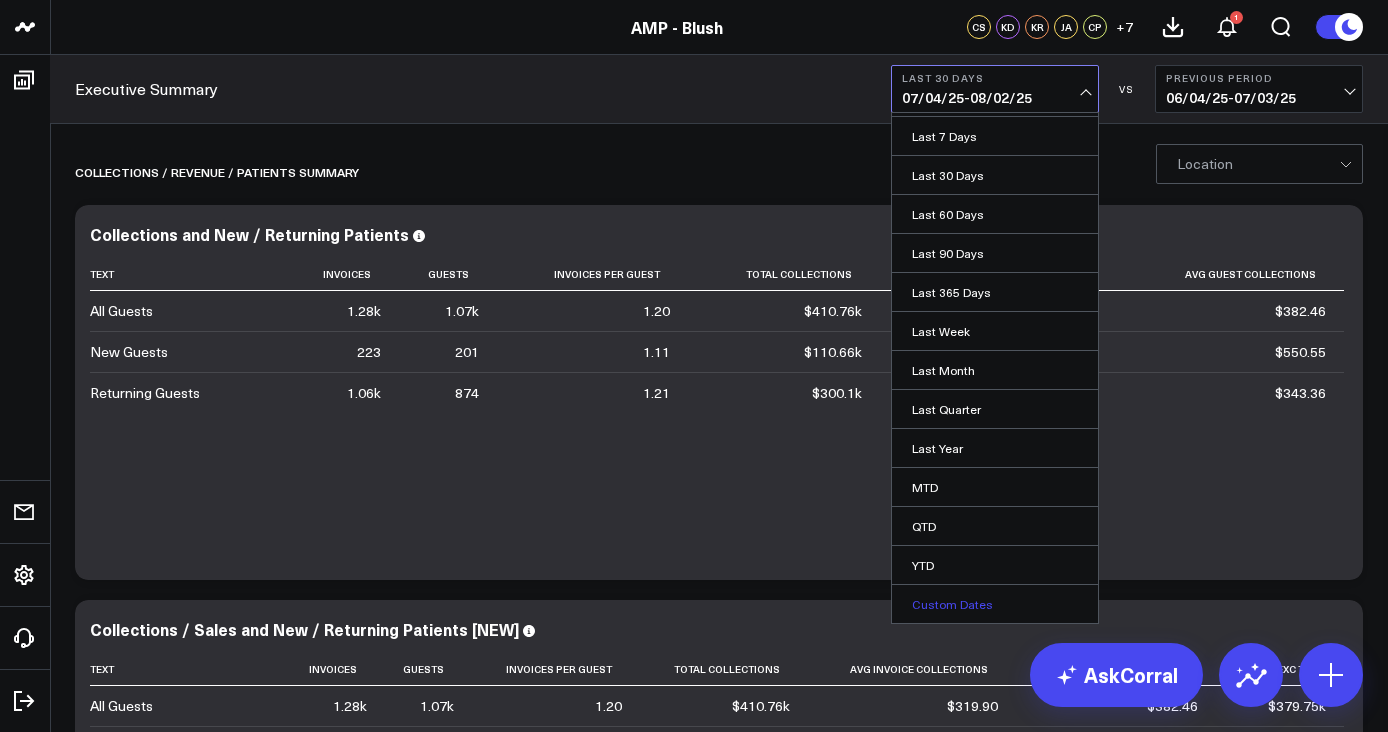 click on "Custom Dates" at bounding box center [995, 604] 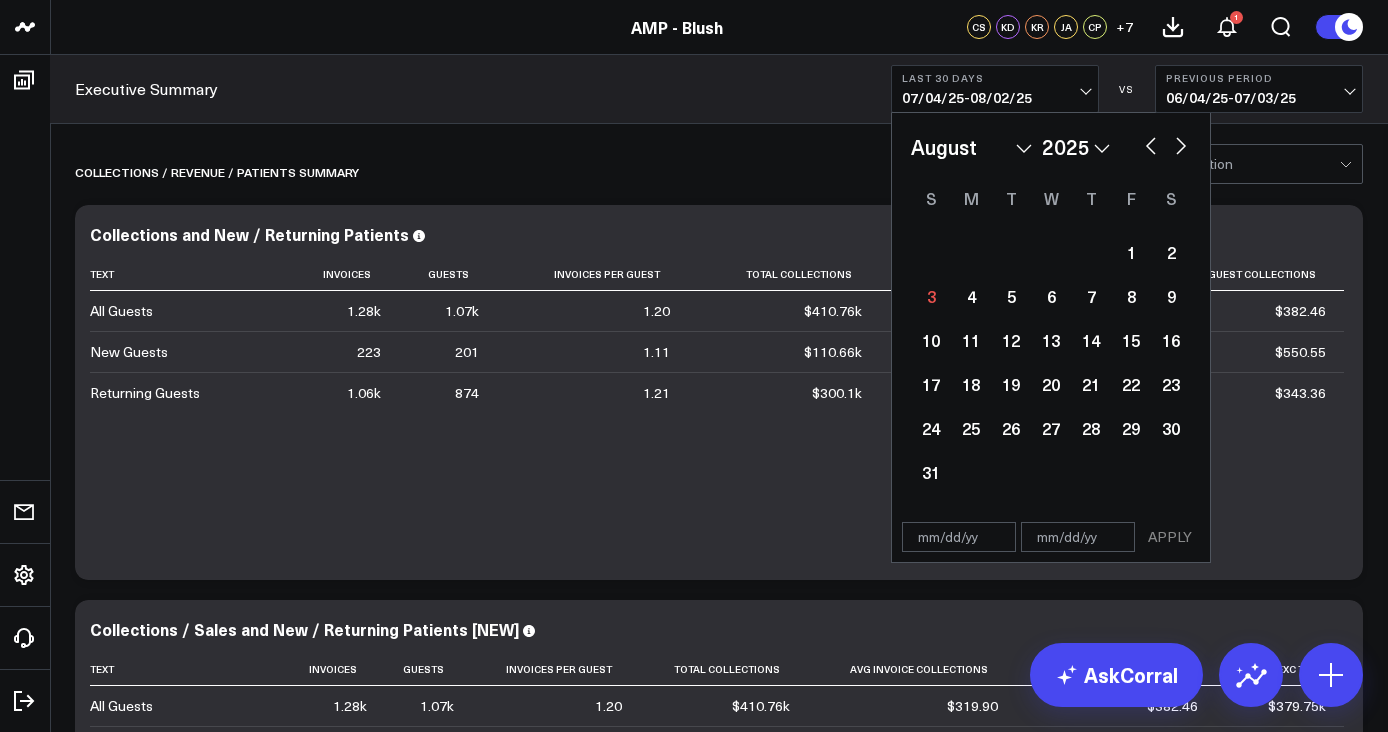 click at bounding box center [1151, 144] 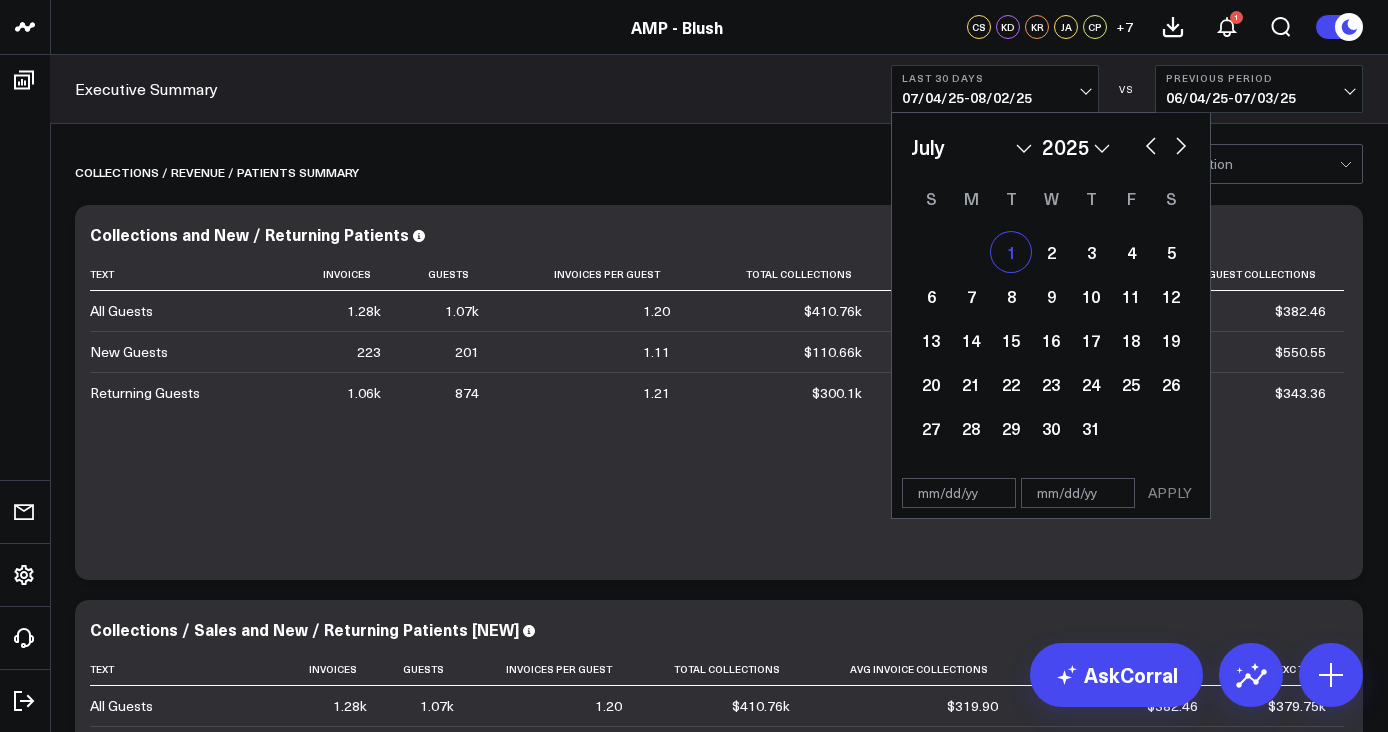click on "1" at bounding box center [1011, 252] 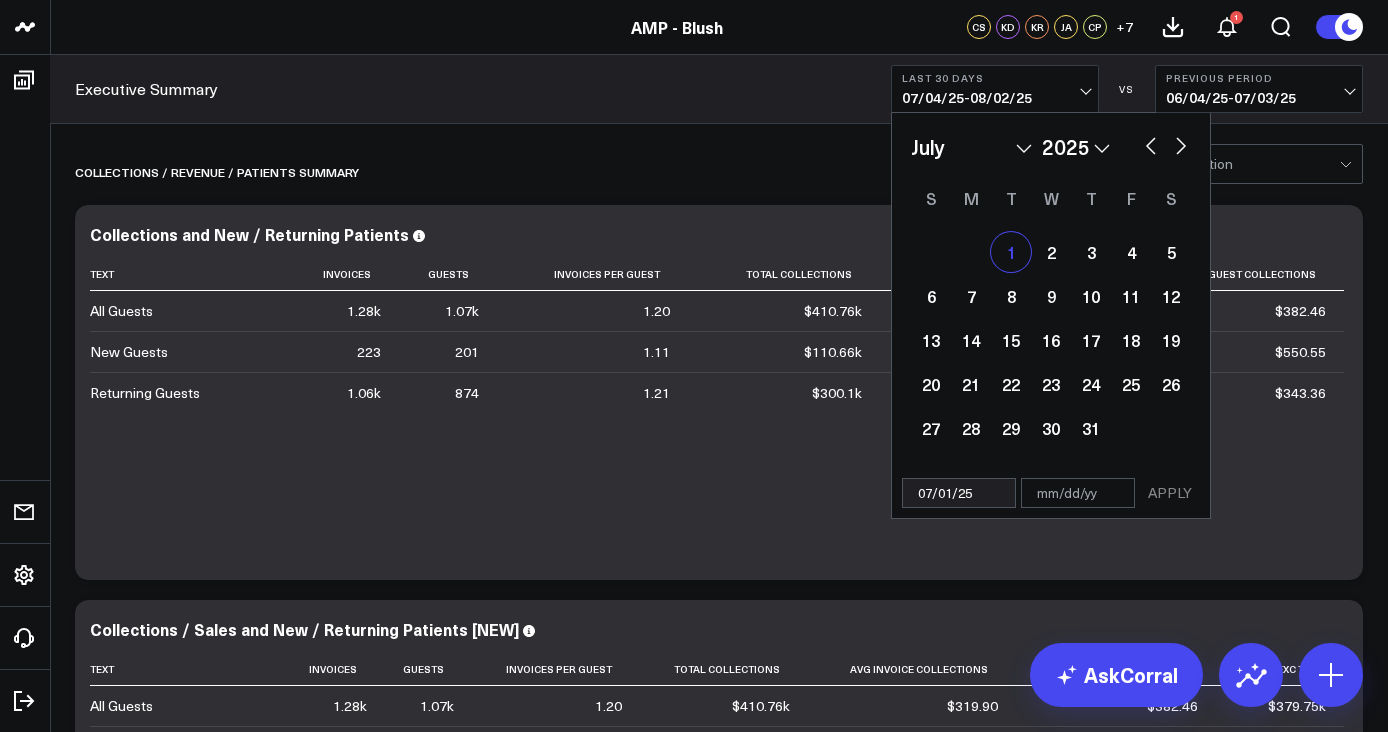 select on "6" 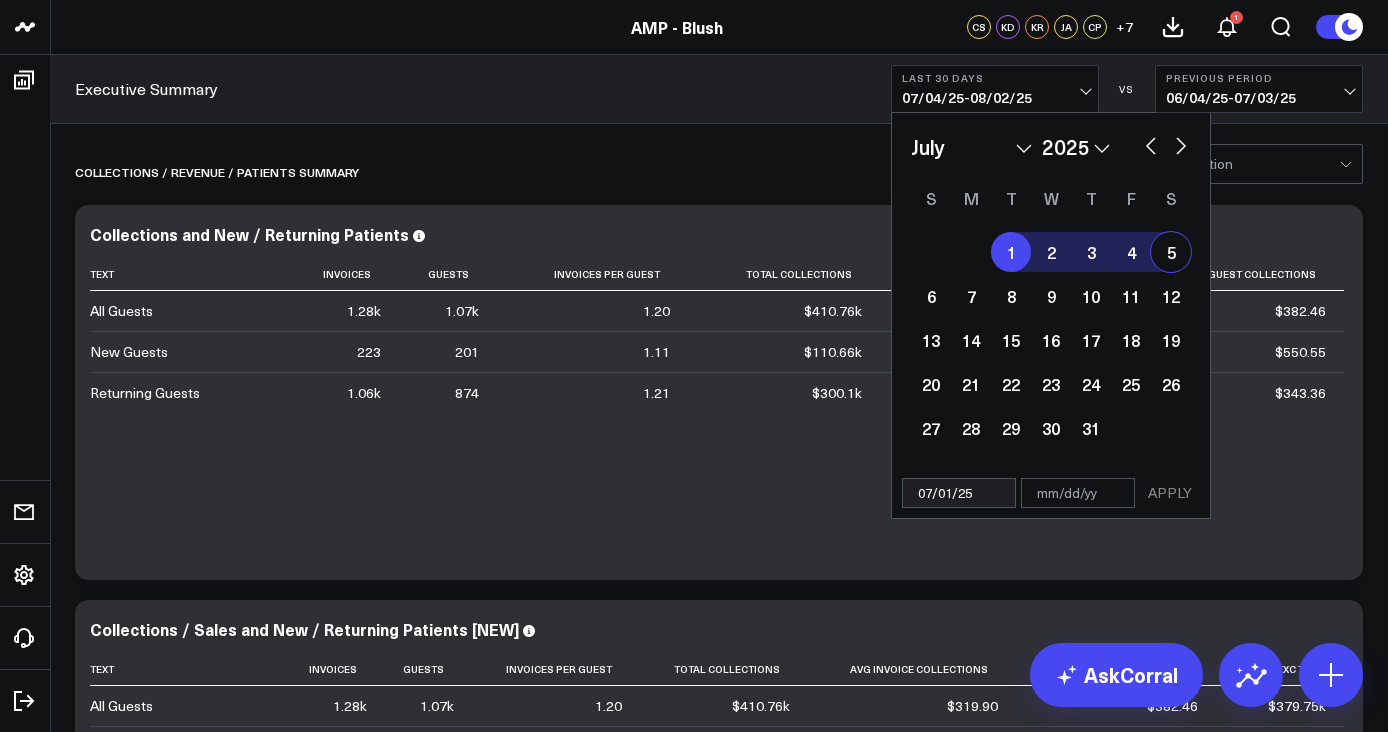 click at bounding box center [1181, 144] 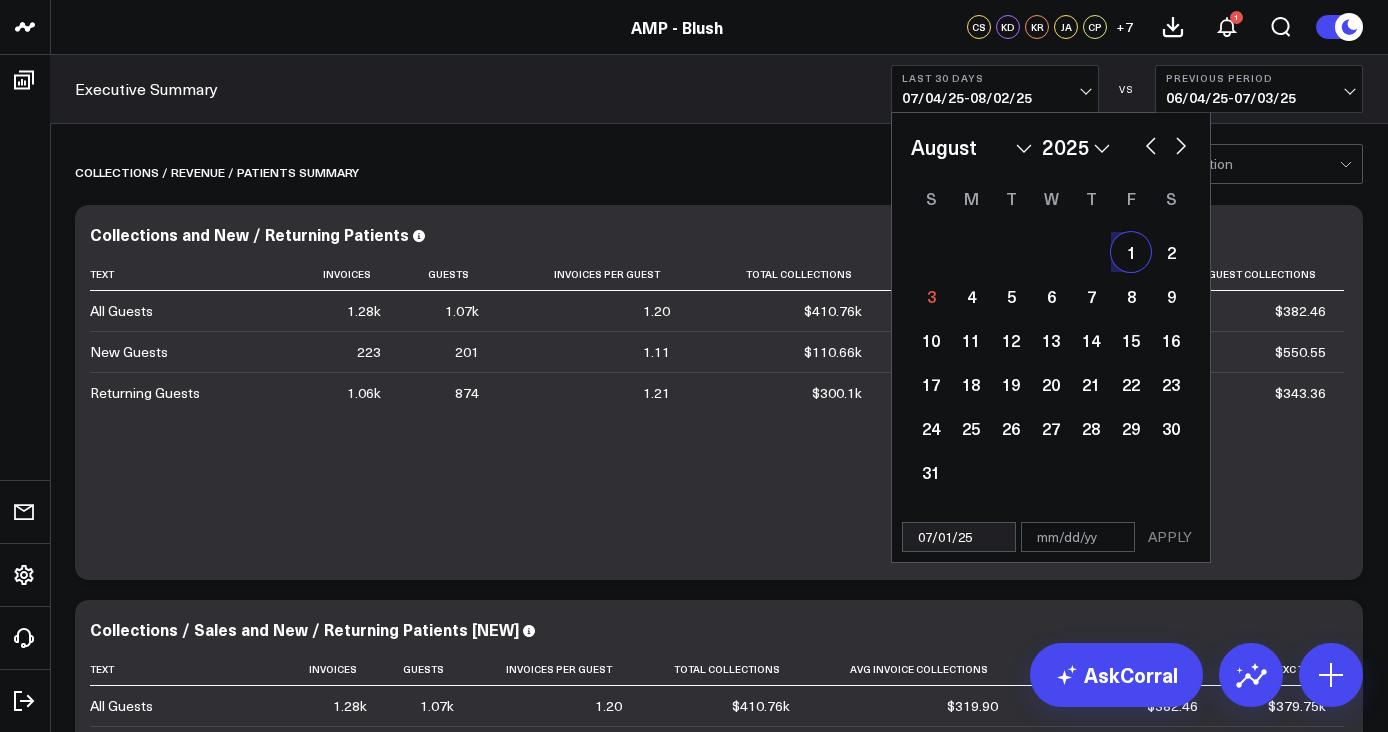 click on "1" at bounding box center [1131, 252] 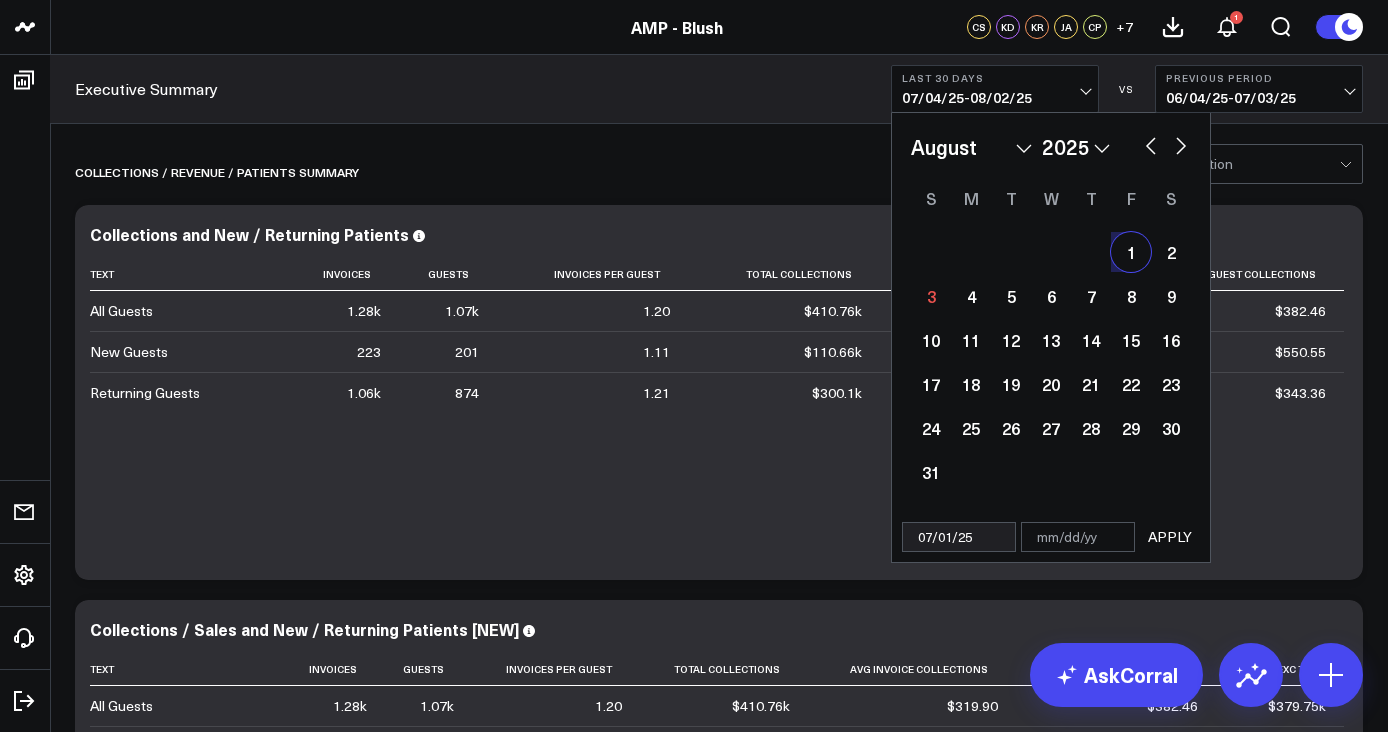 type on "08/01/25" 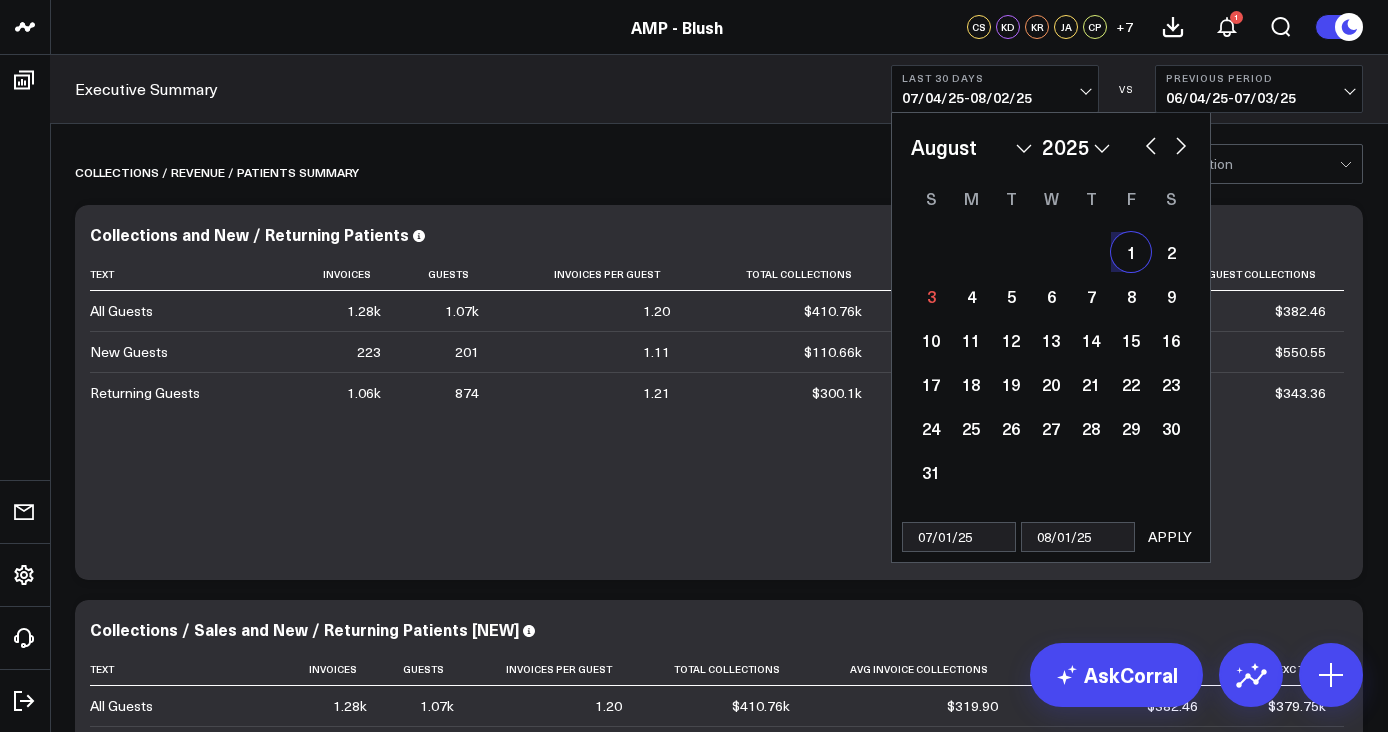 click on "APPLY" at bounding box center (1170, 537) 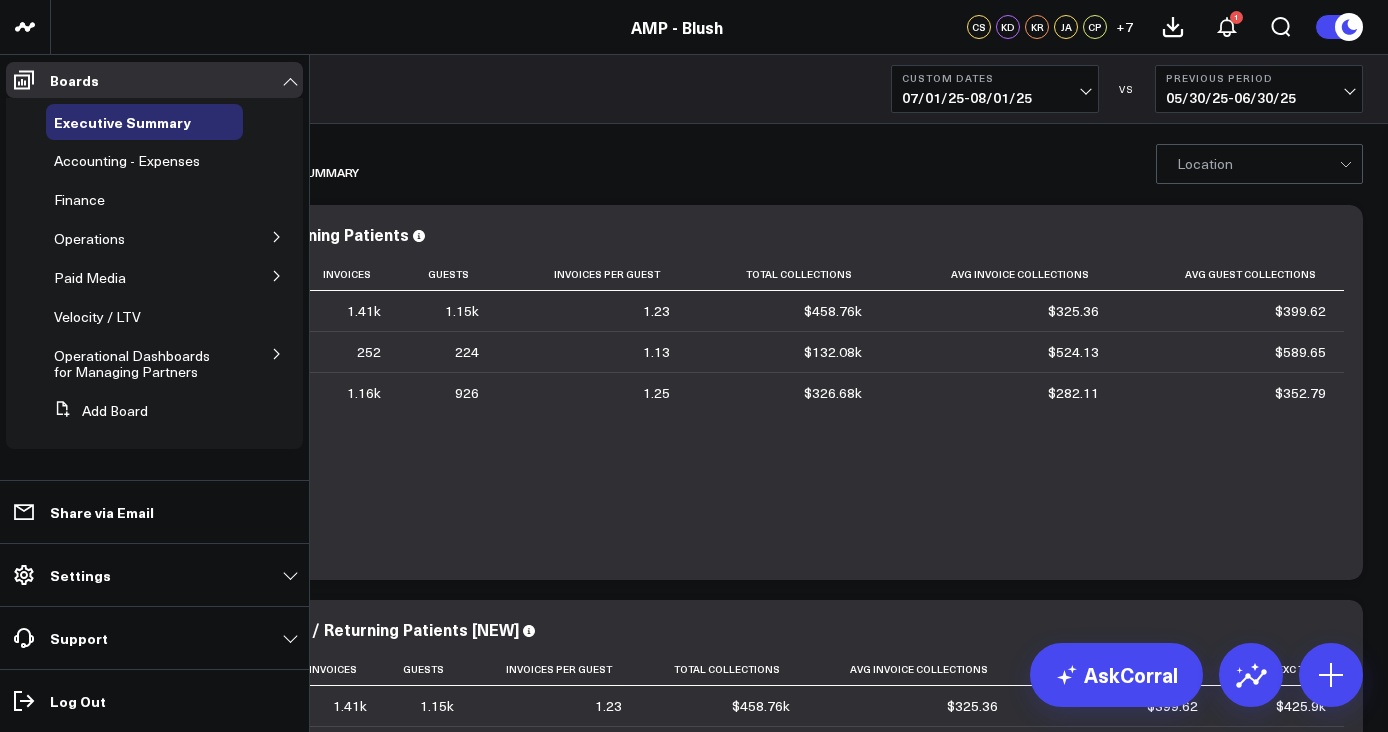 click at bounding box center (277, 353) 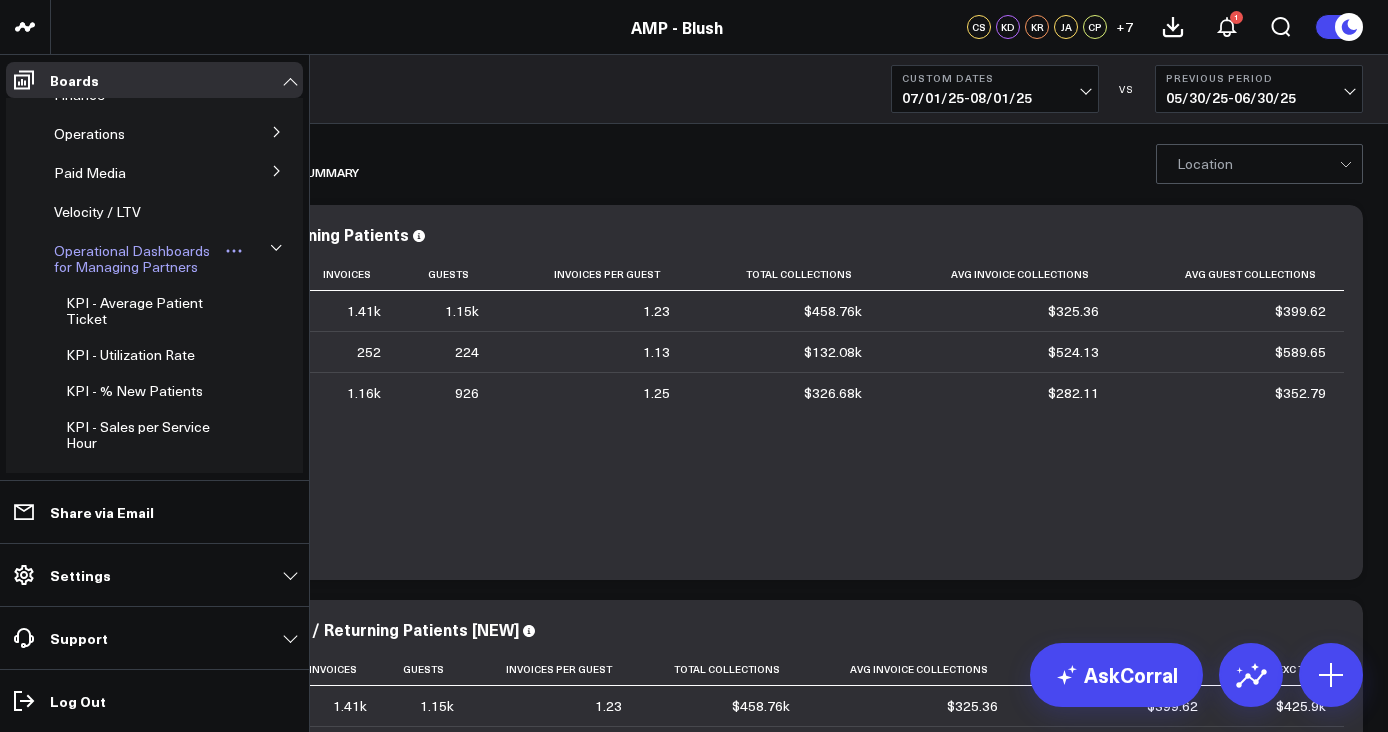 scroll, scrollTop: 104, scrollLeft: 0, axis: vertical 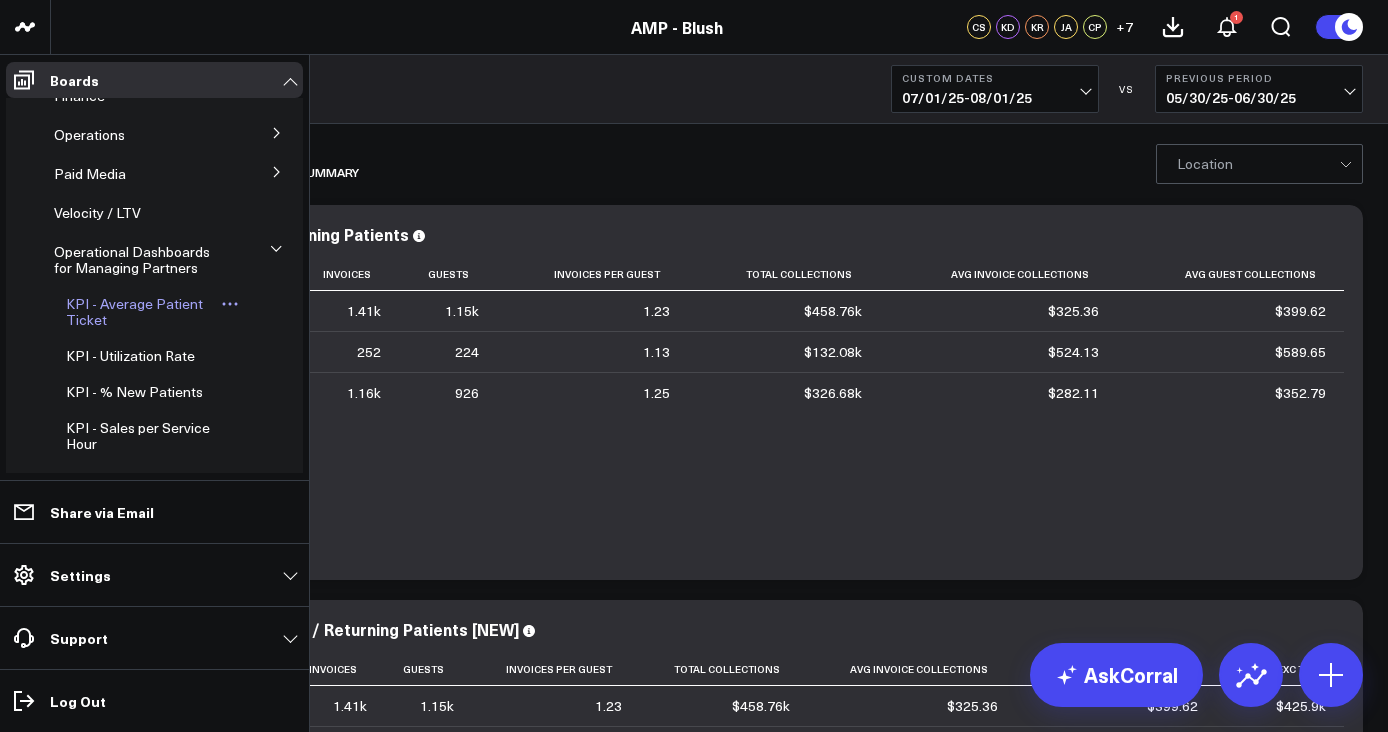 click on "KPI - Average Patient Ticket" at bounding box center (134, 311) 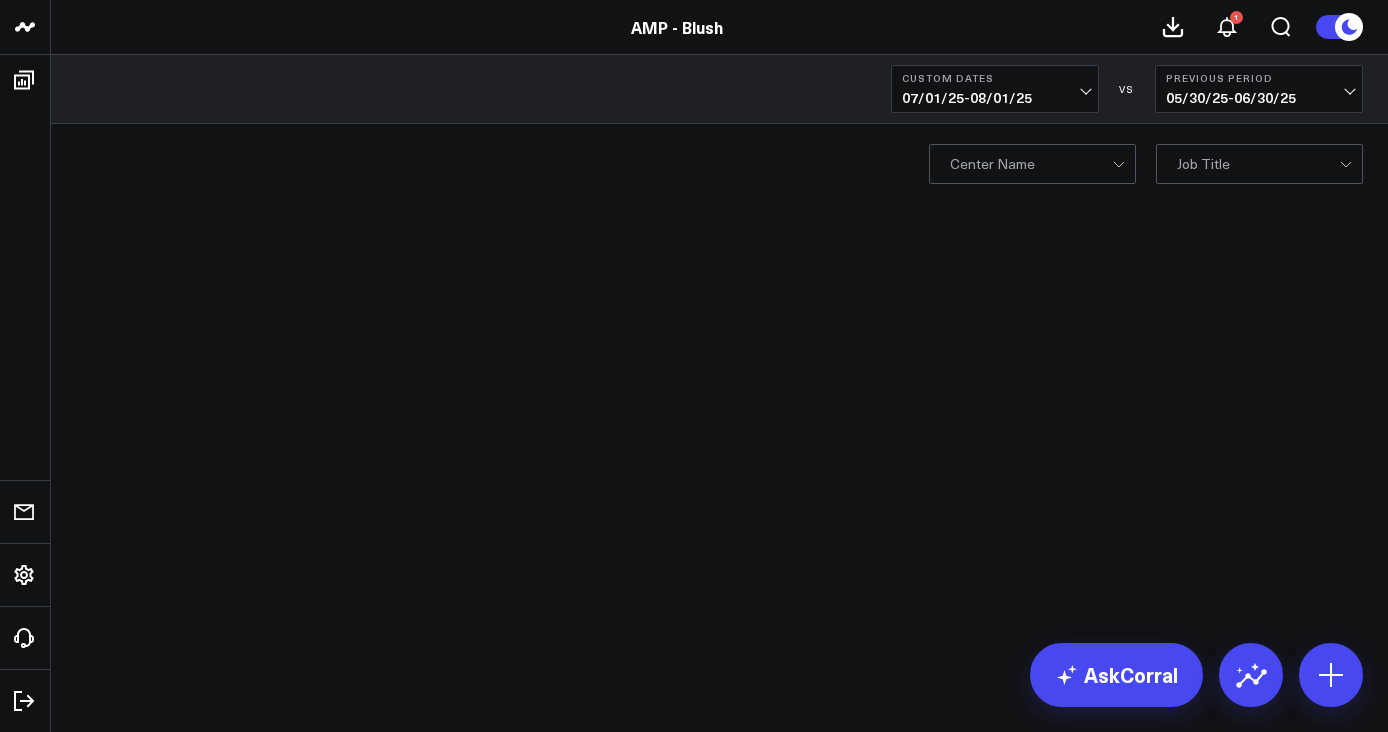 scroll, scrollTop: 0, scrollLeft: 0, axis: both 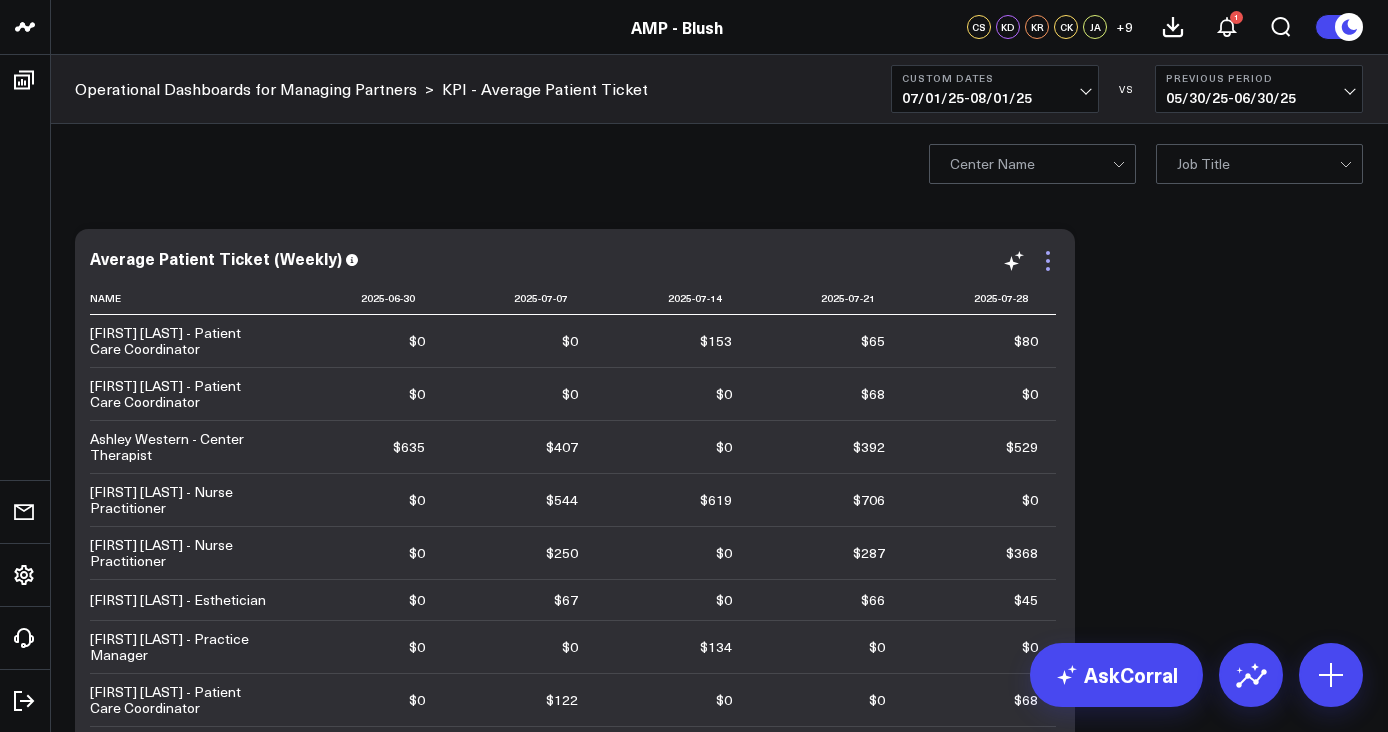 click 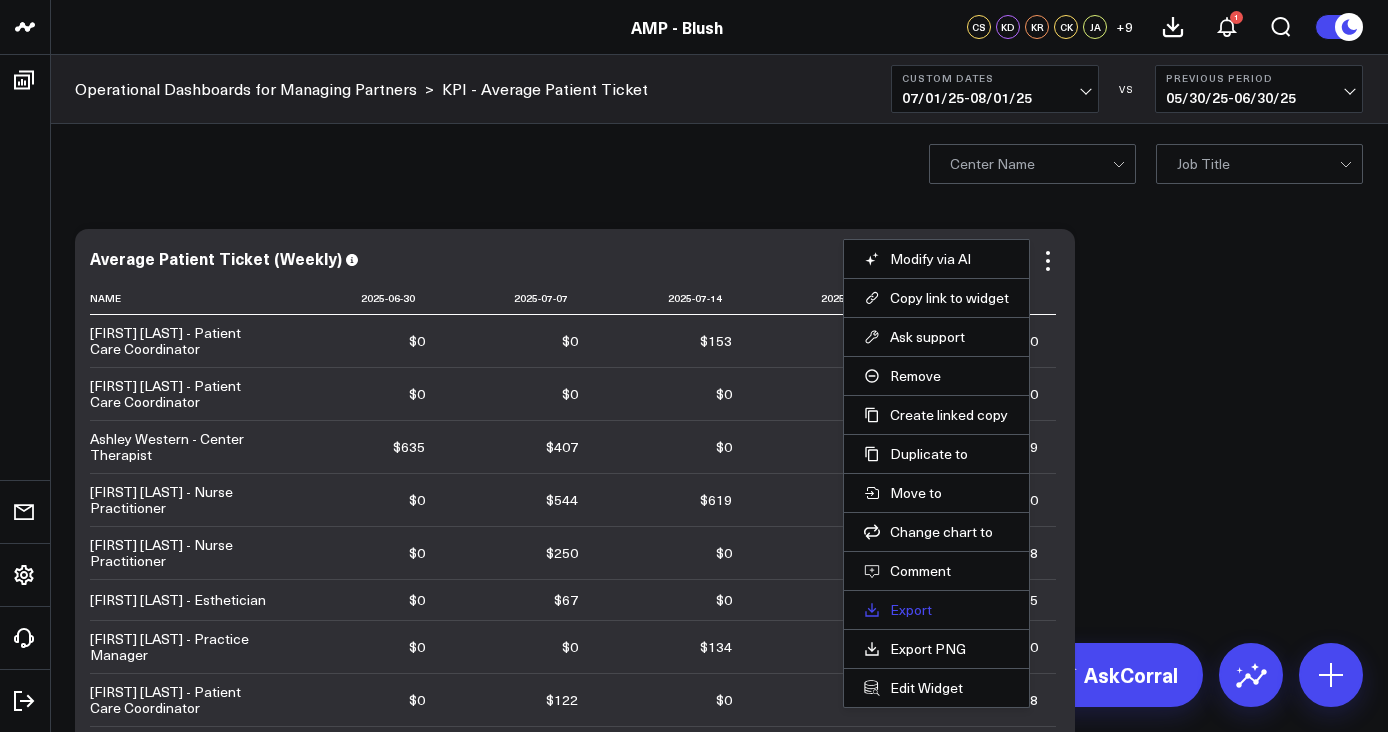 click on "Export" at bounding box center (936, 610) 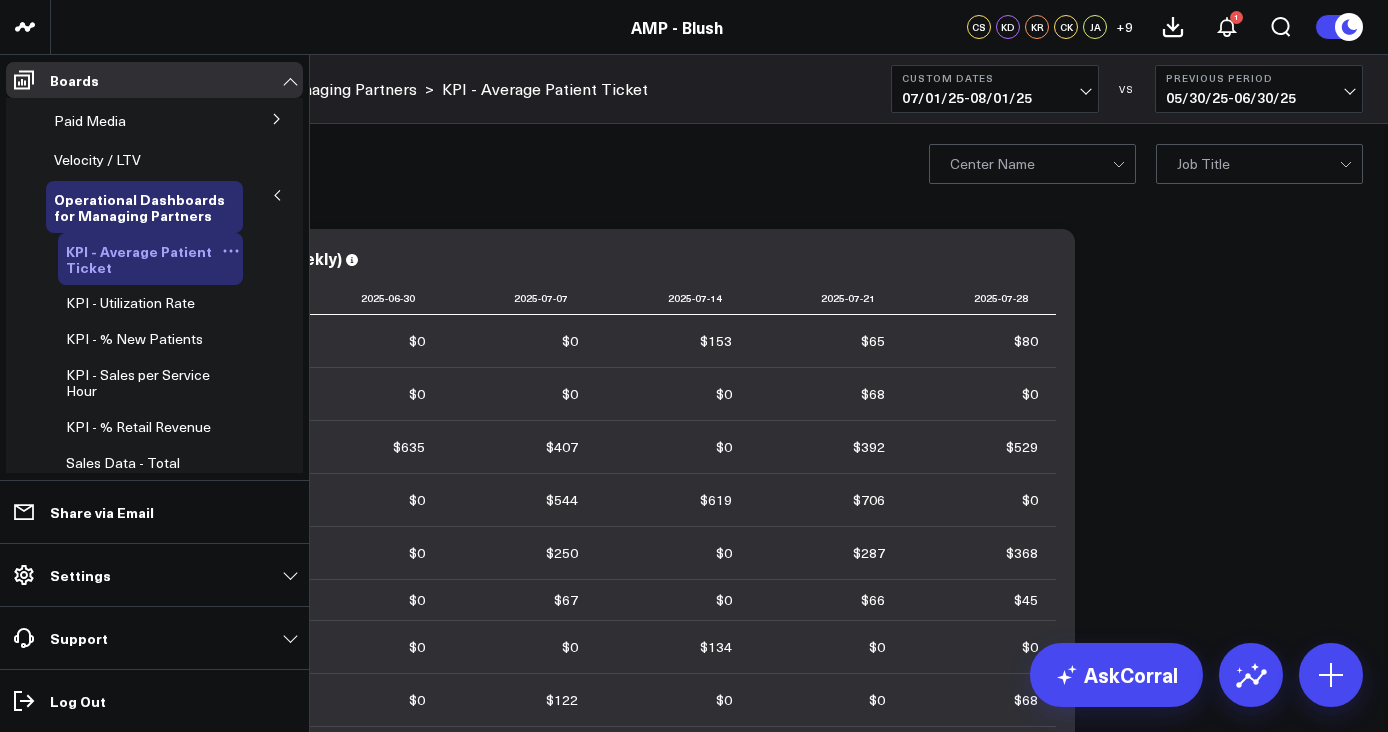 scroll, scrollTop: 160, scrollLeft: 0, axis: vertical 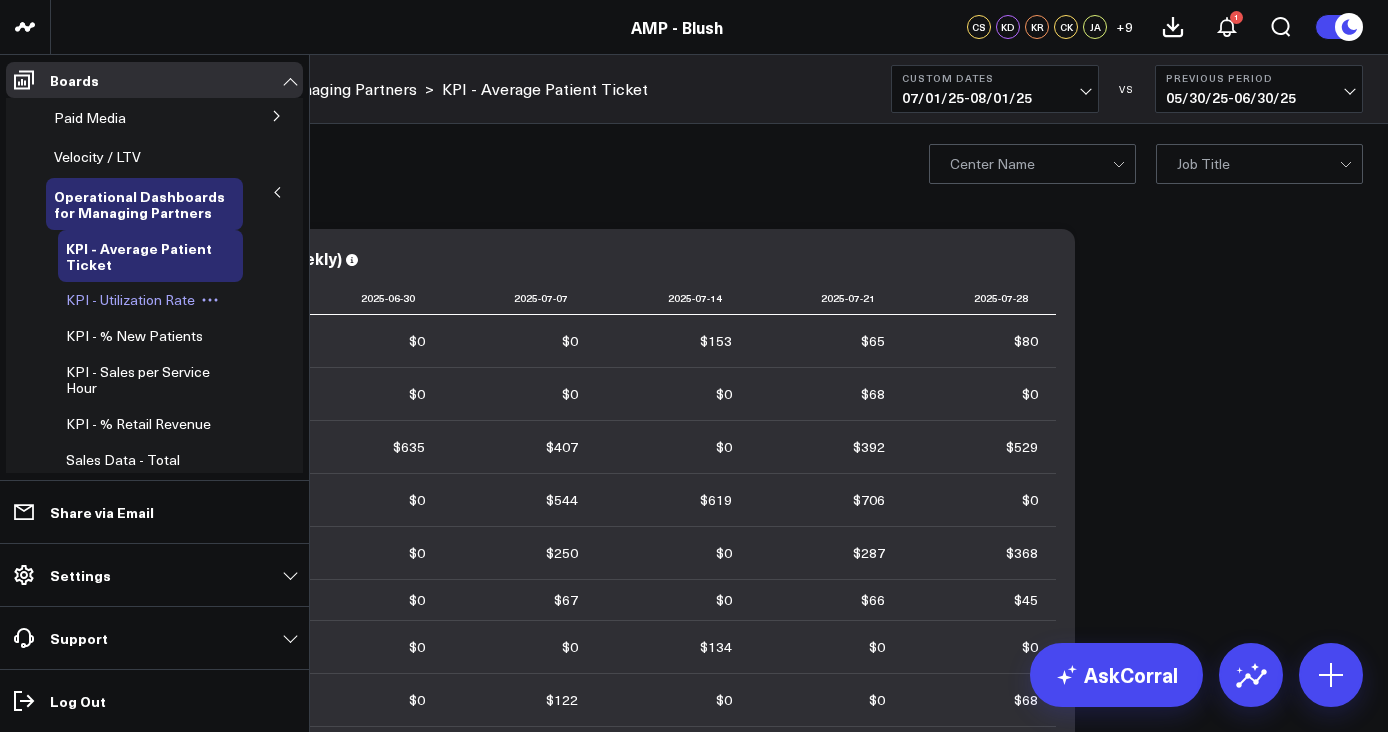 click 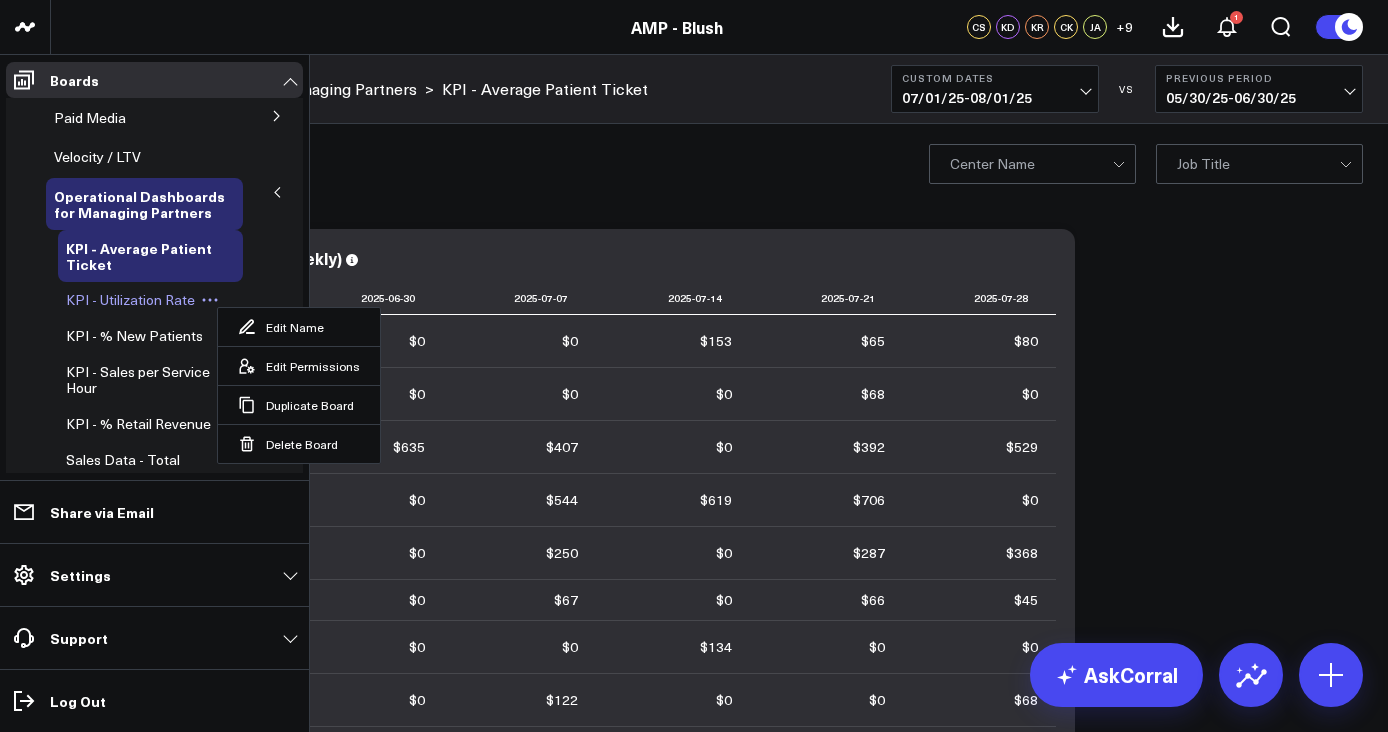 click on "KPI - Utilization Rate" at bounding box center (130, 299) 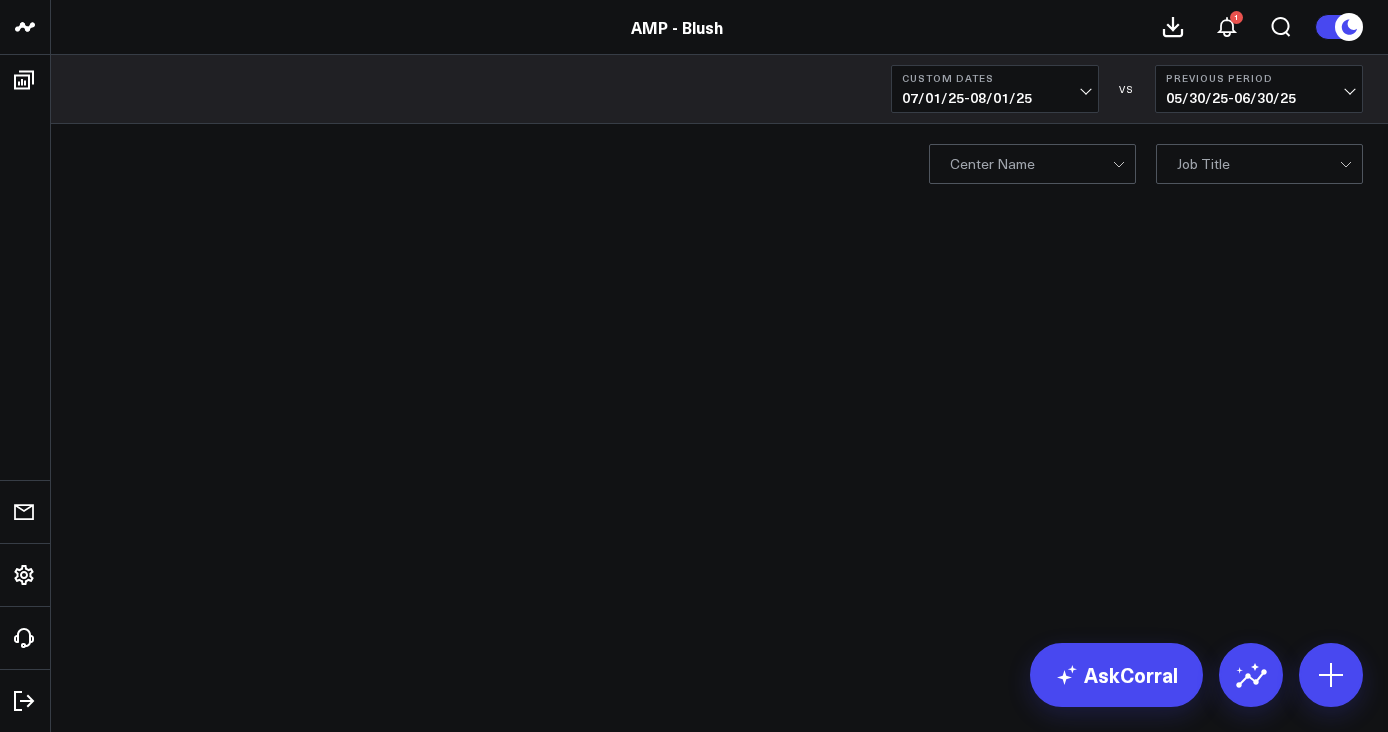 scroll, scrollTop: 0, scrollLeft: 0, axis: both 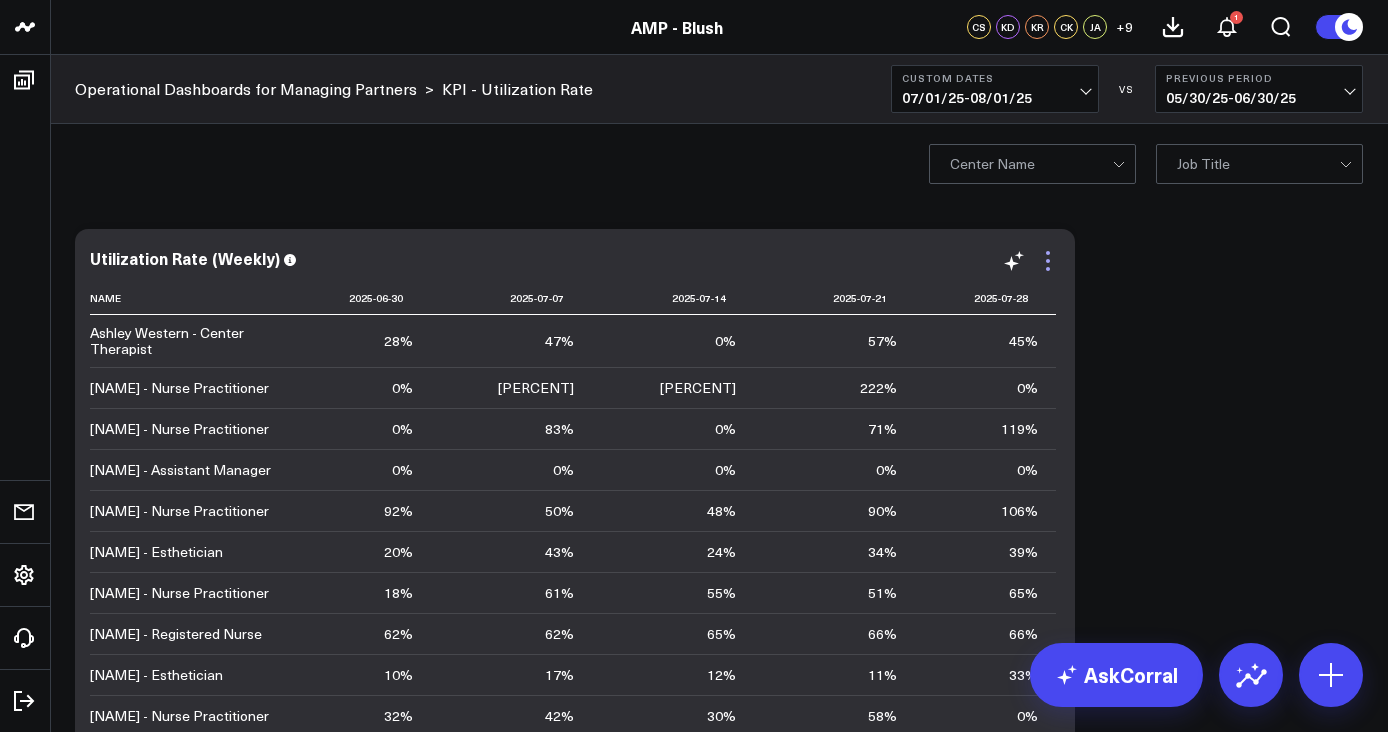 click 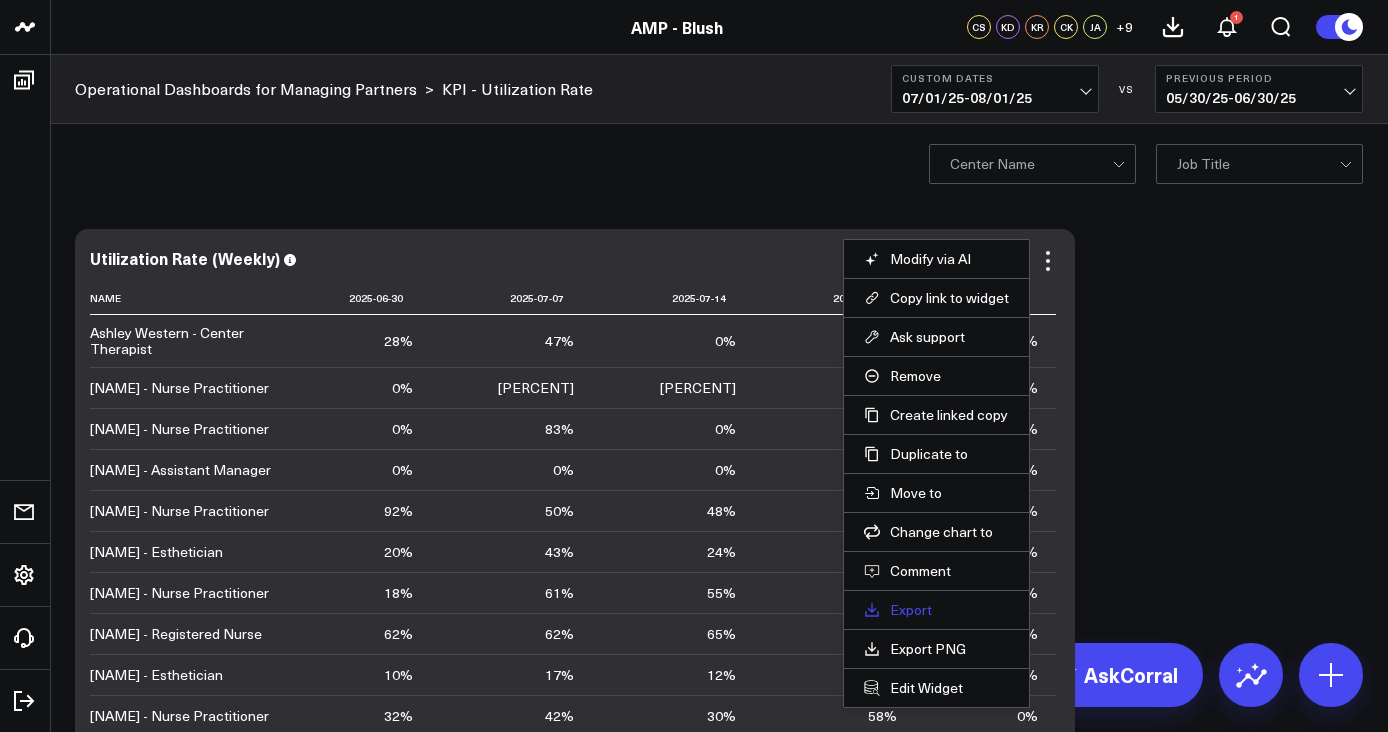 click on "Export" at bounding box center (936, 610) 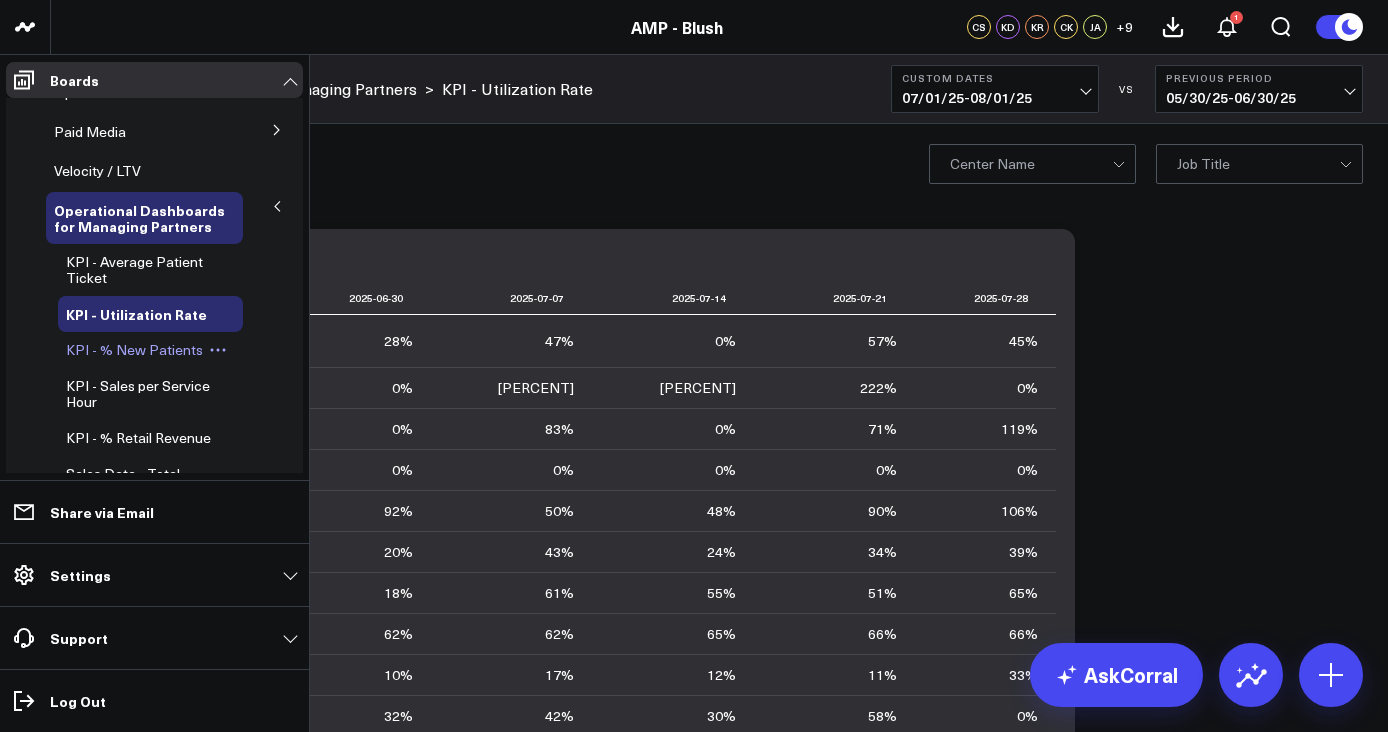 scroll, scrollTop: 157, scrollLeft: 0, axis: vertical 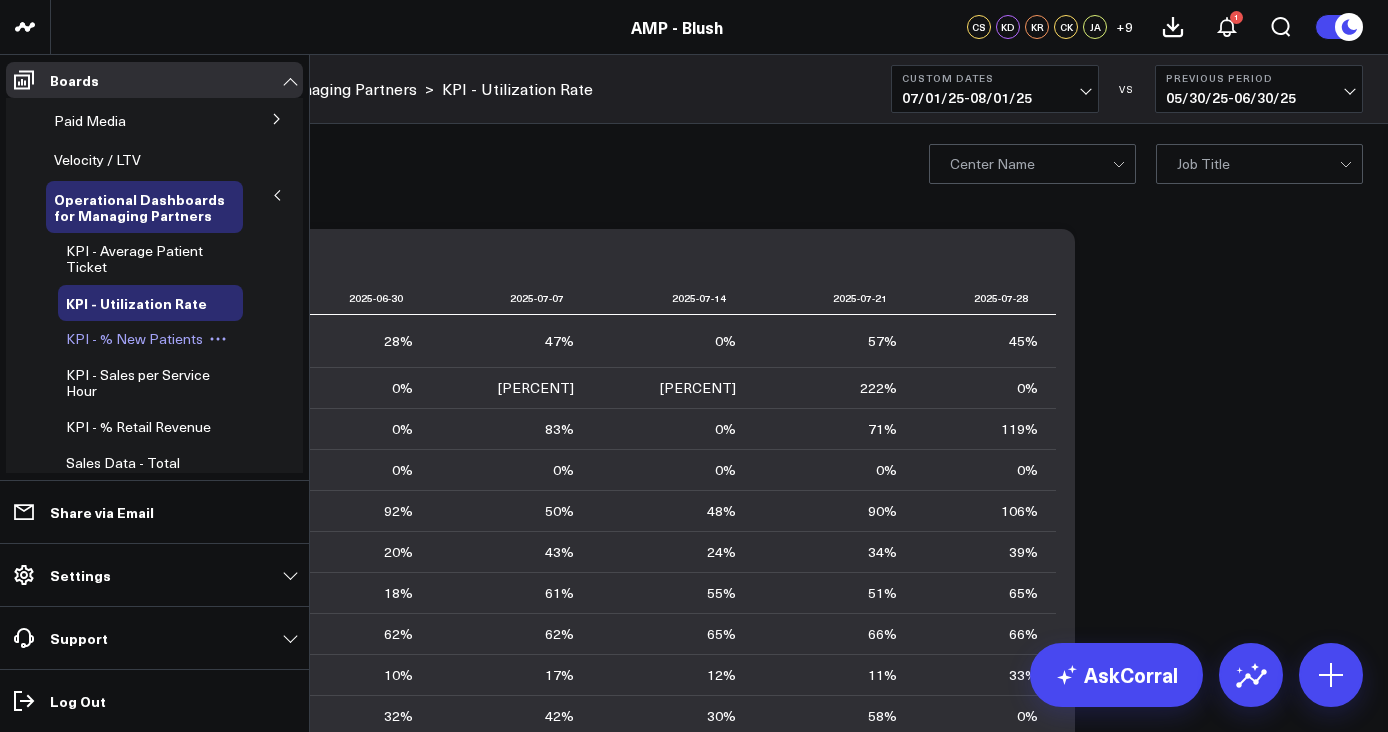 click on "KPI - % New Patients" at bounding box center (134, 338) 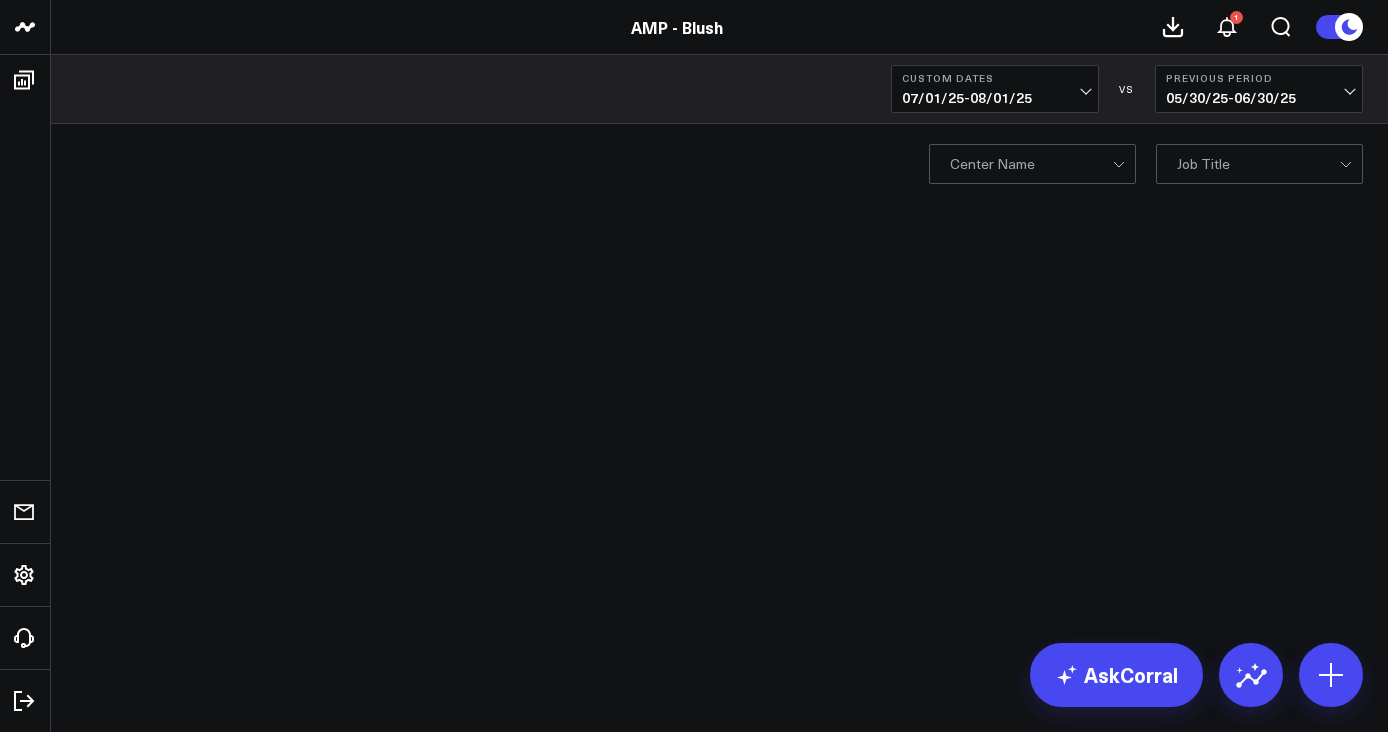 scroll, scrollTop: 0, scrollLeft: 0, axis: both 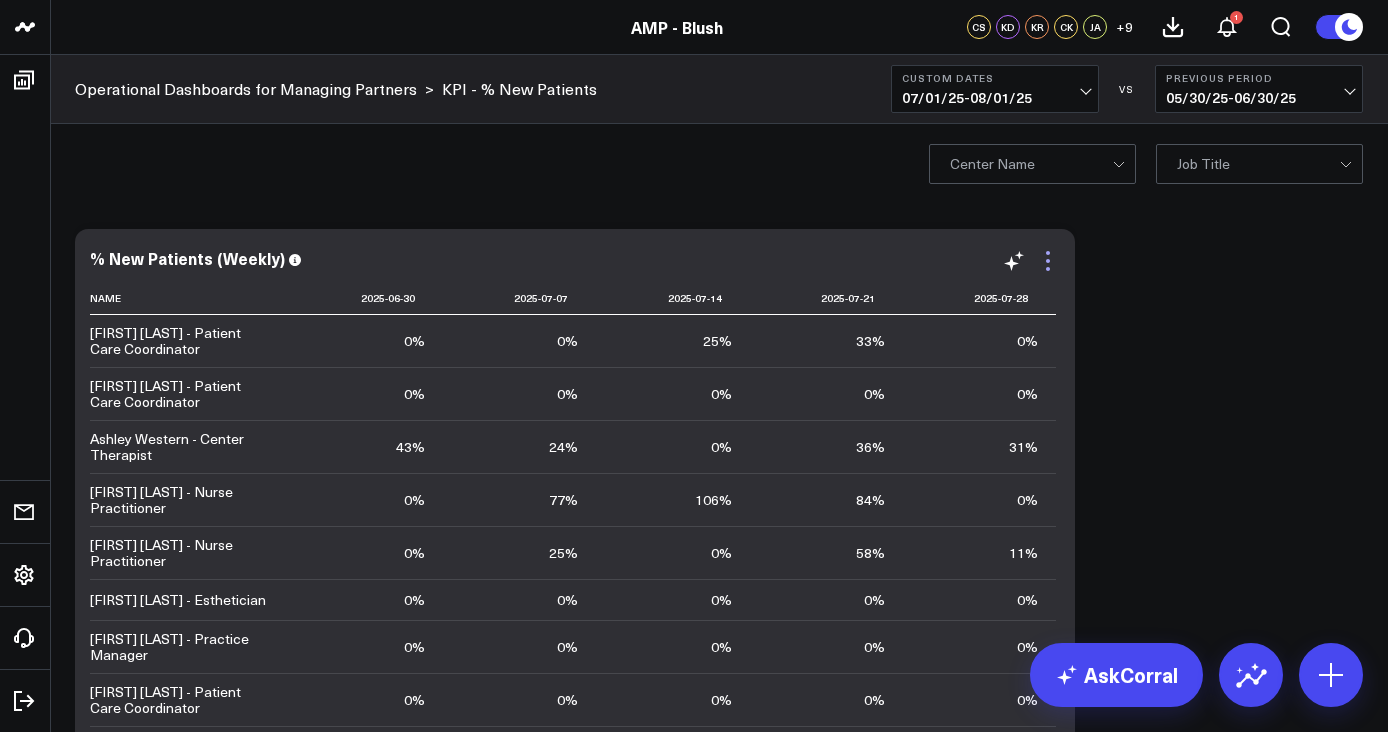 click 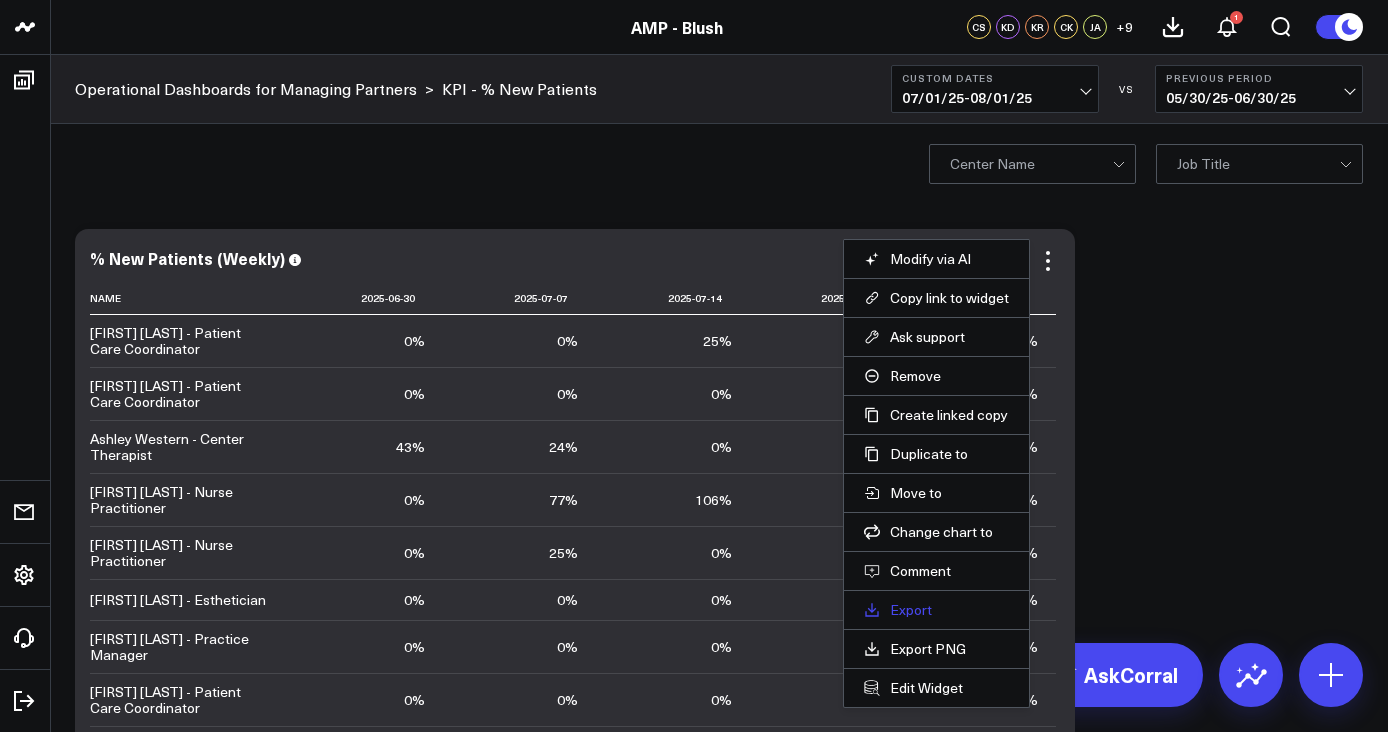 click on "Export" at bounding box center [936, 610] 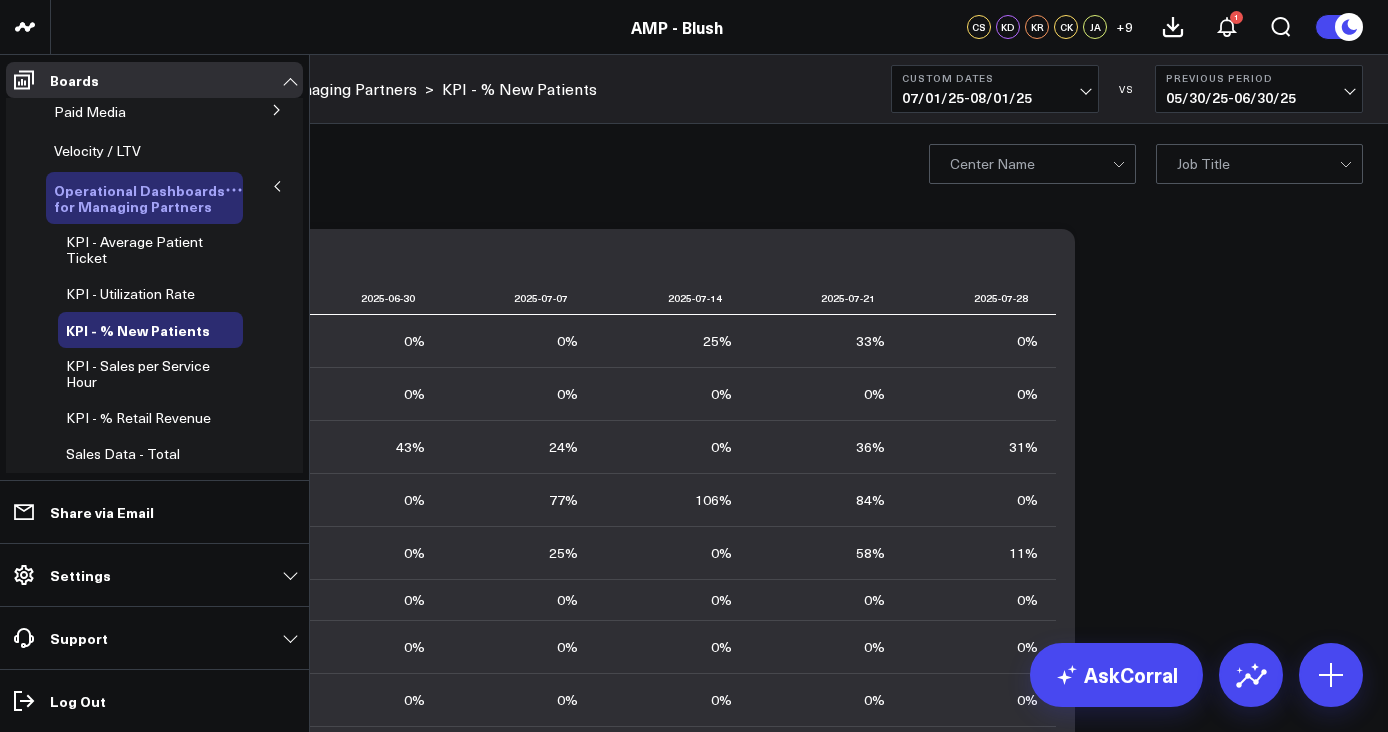 scroll, scrollTop: 171, scrollLeft: 0, axis: vertical 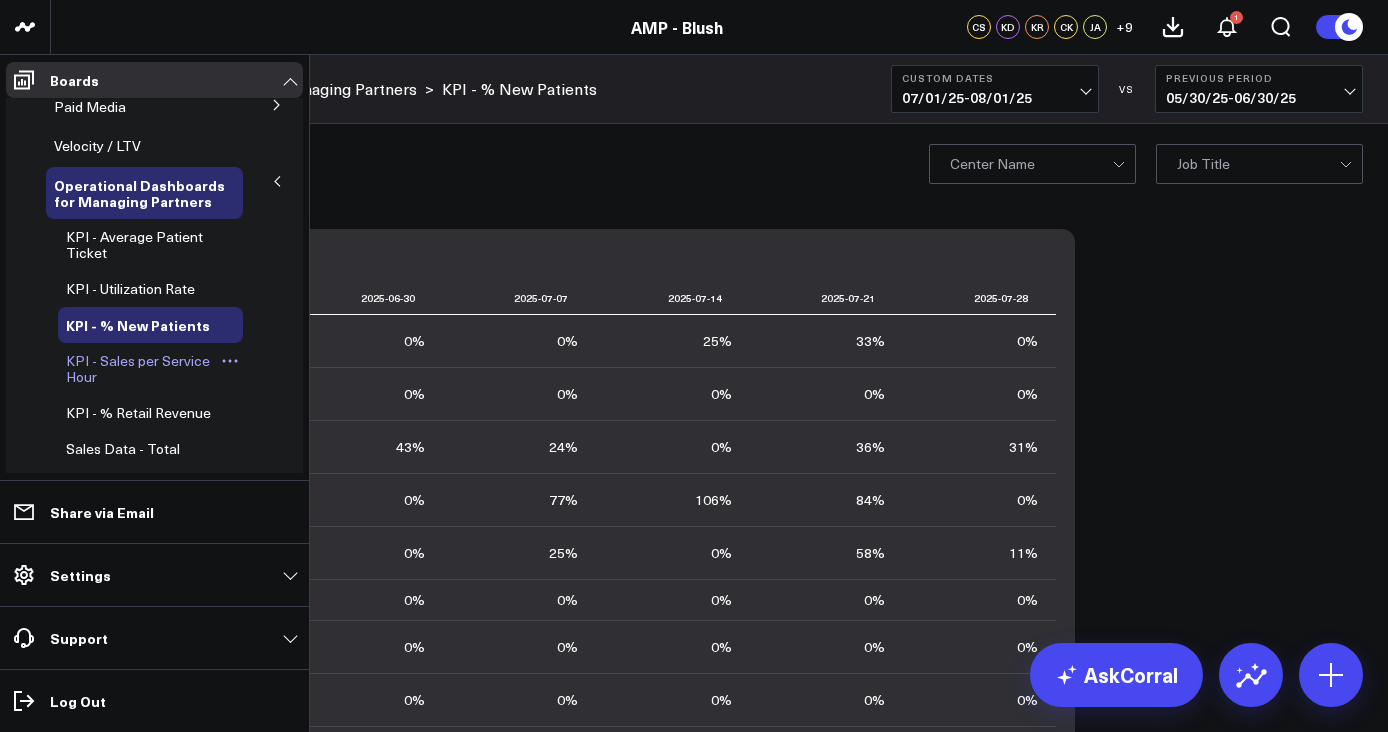 click on "KPI - Sales per Service Hour" at bounding box center [138, 368] 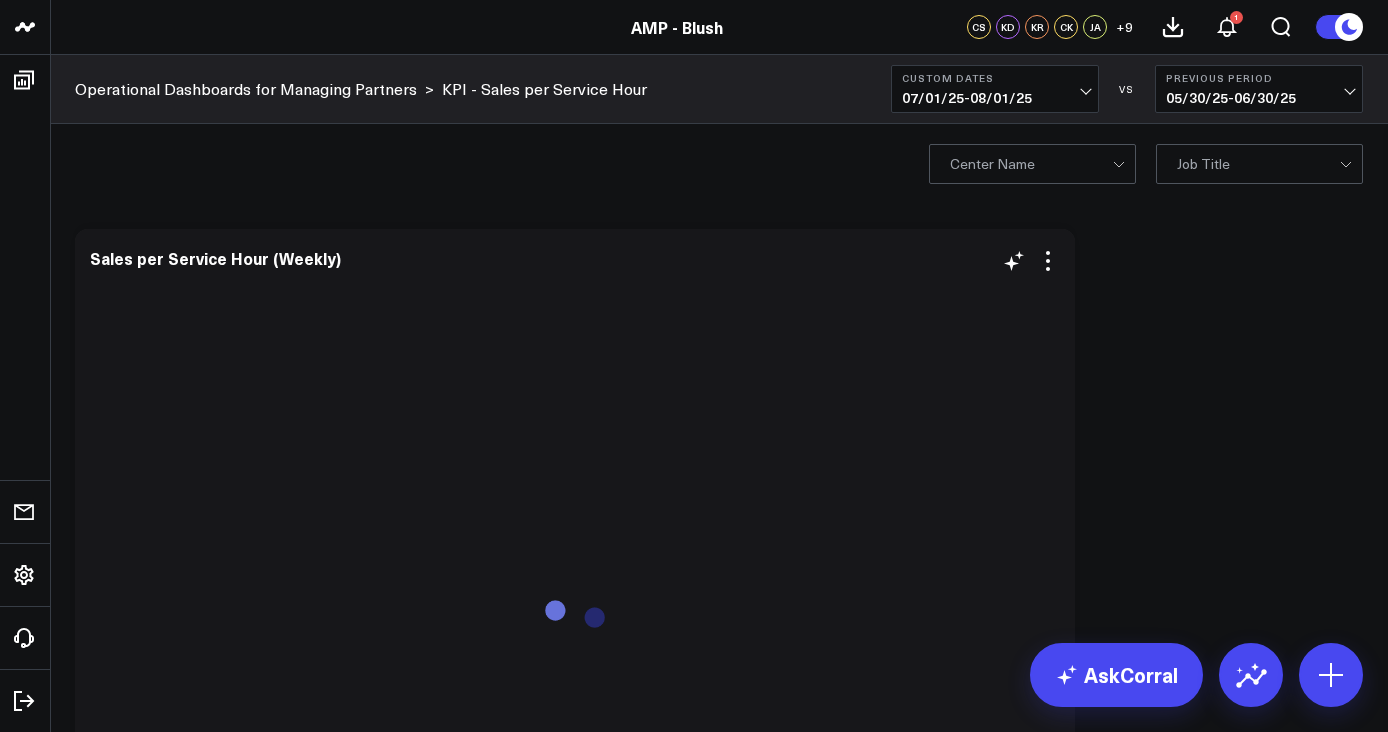 scroll, scrollTop: 0, scrollLeft: 0, axis: both 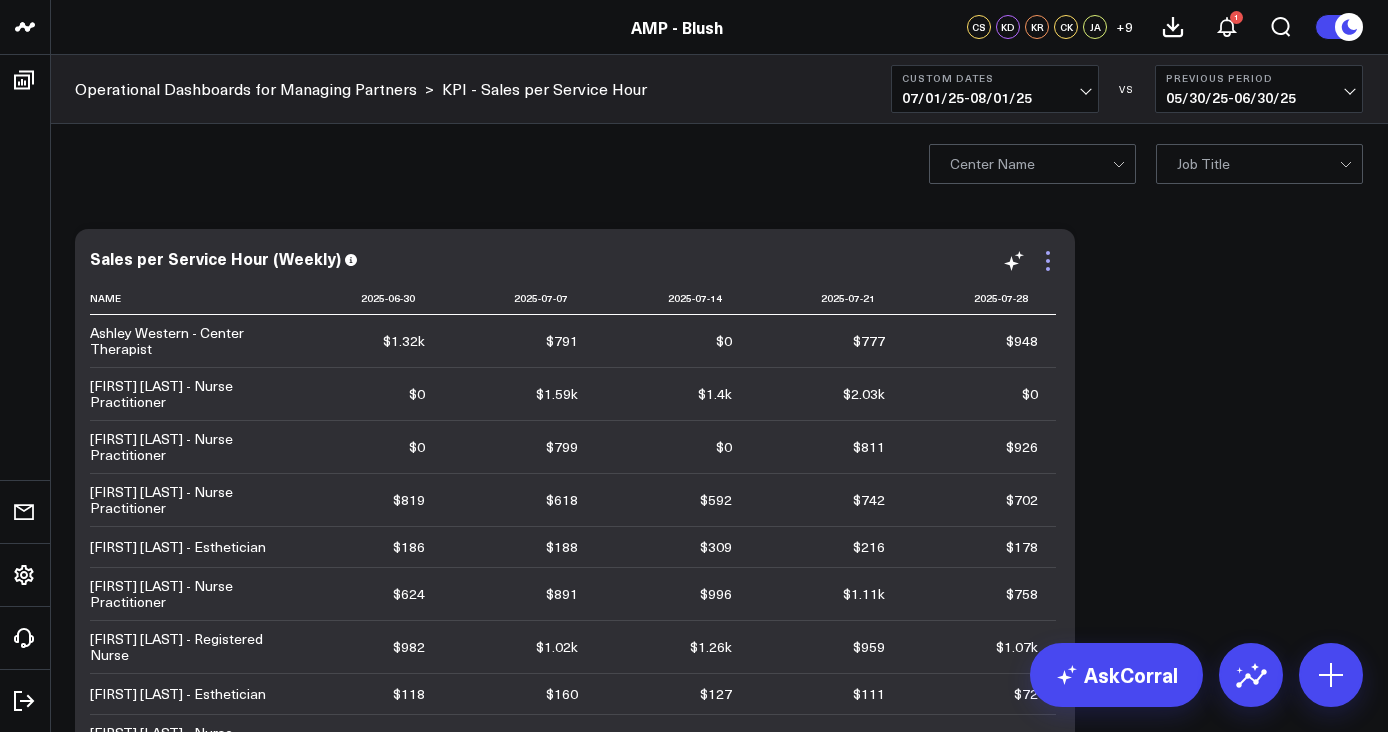 click 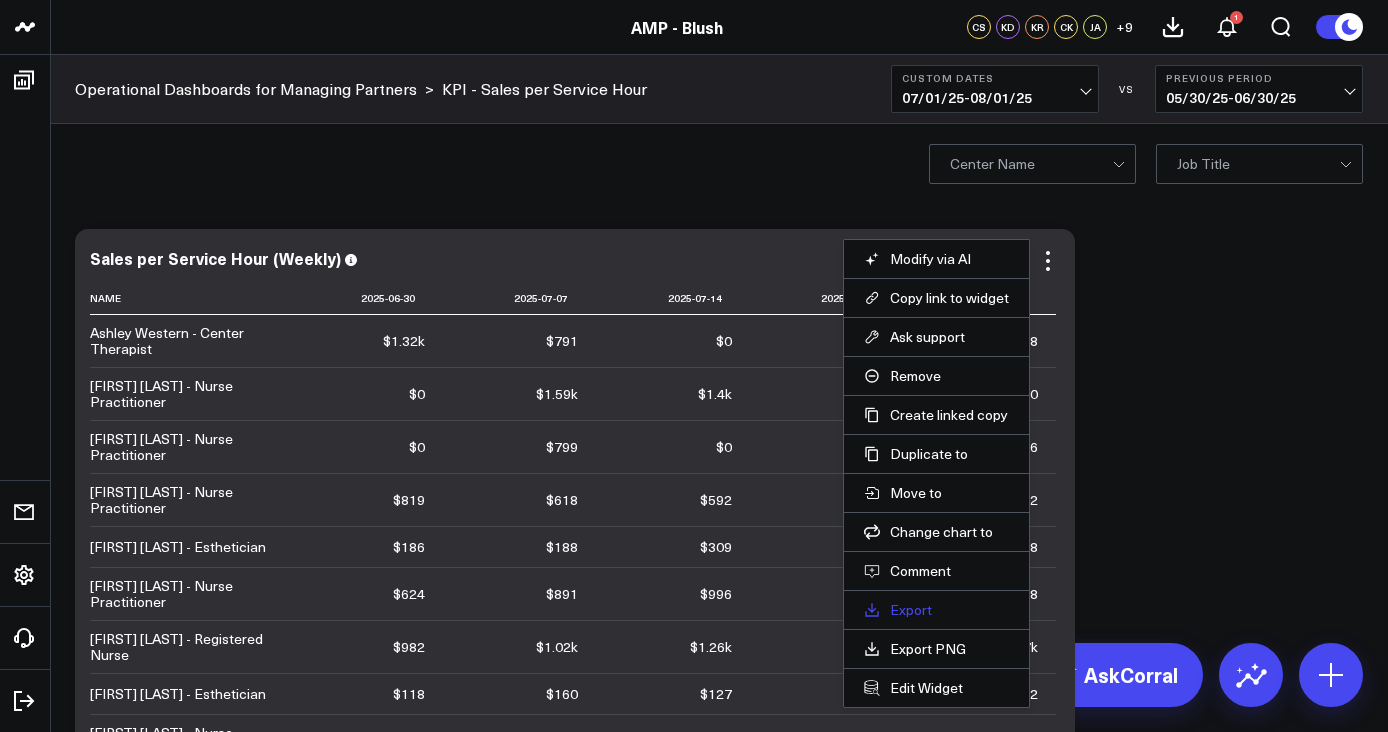 click on "Export" at bounding box center [936, 610] 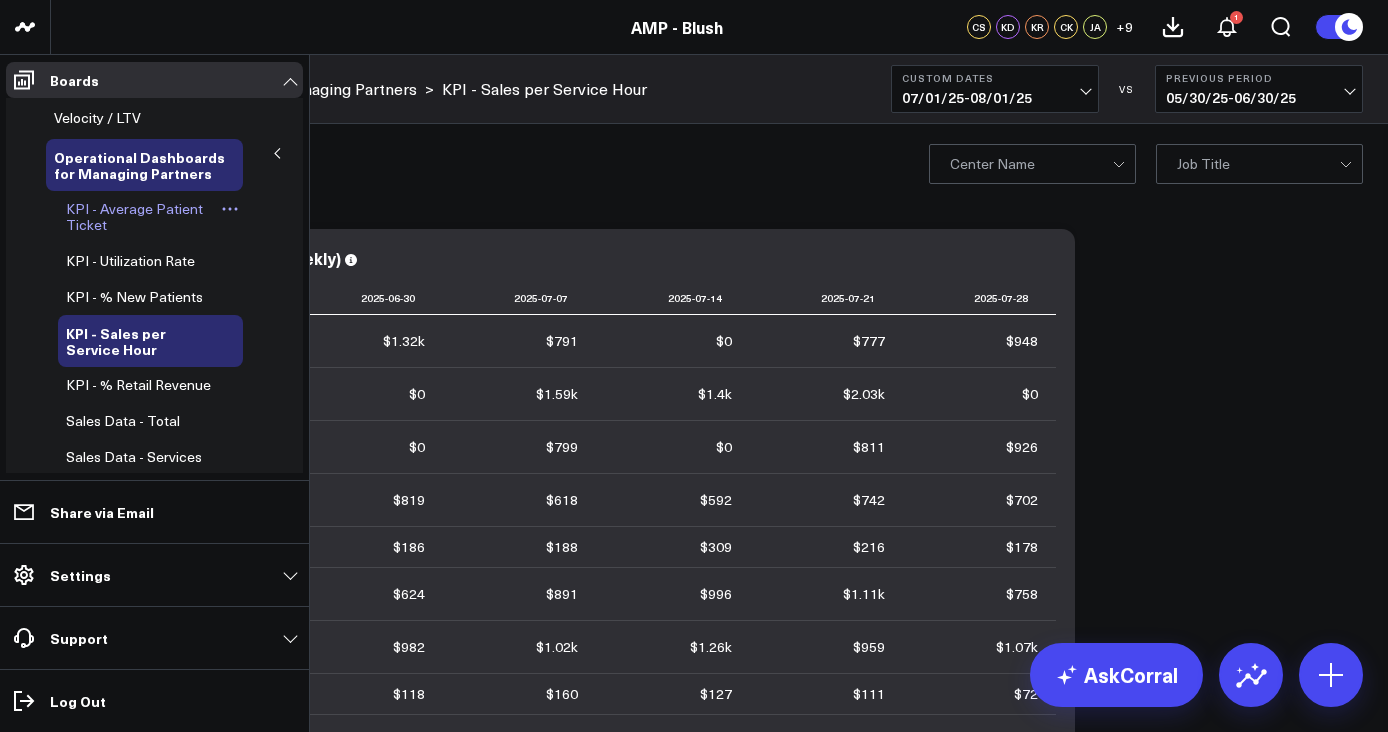 scroll, scrollTop: 206, scrollLeft: 0, axis: vertical 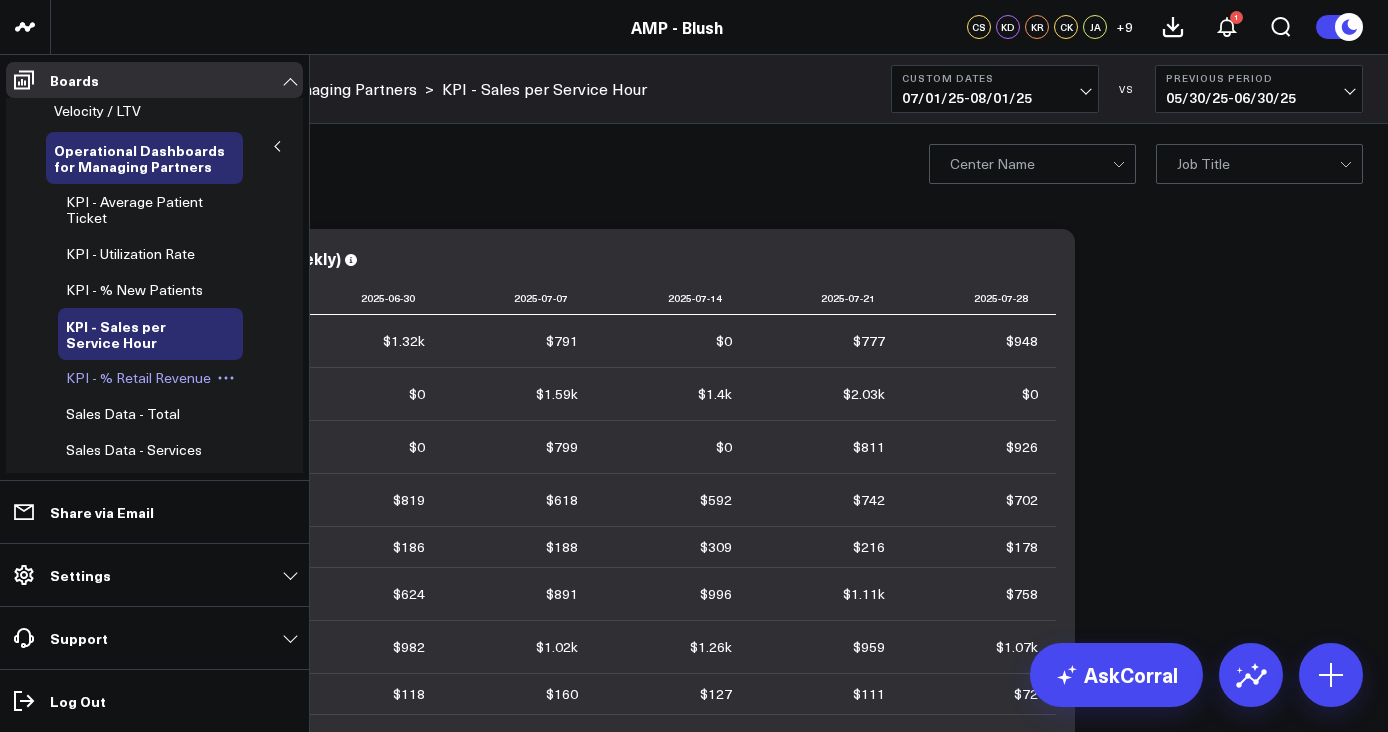 click on "KPI - % Retail Revenue" at bounding box center (138, 377) 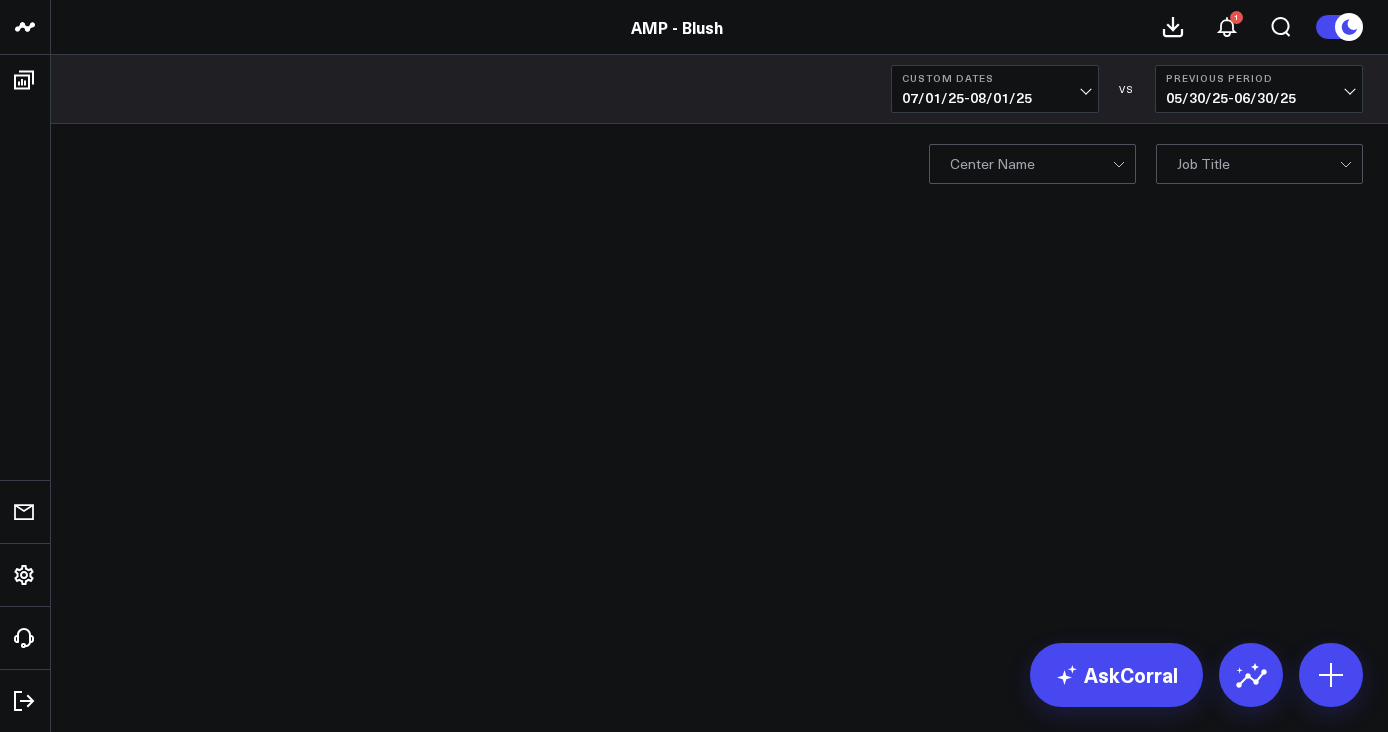 scroll, scrollTop: 0, scrollLeft: 0, axis: both 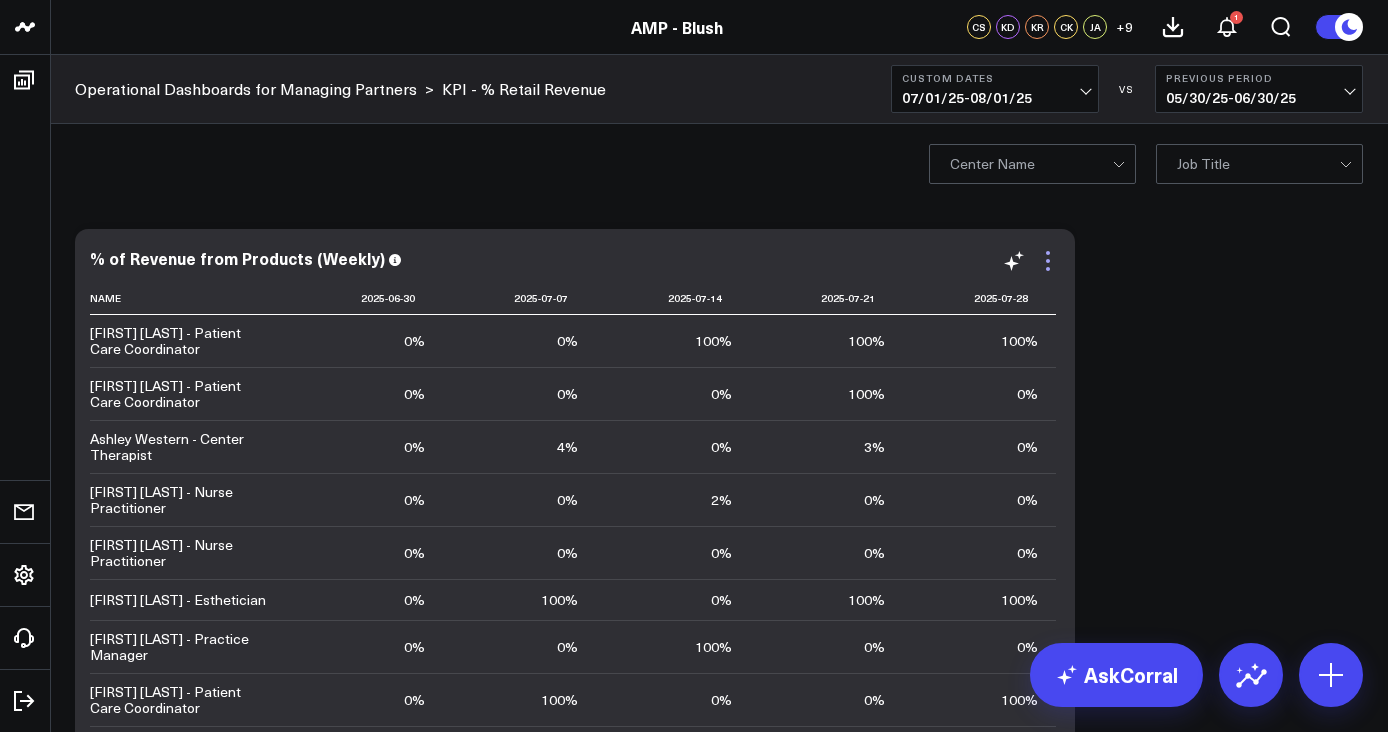 click 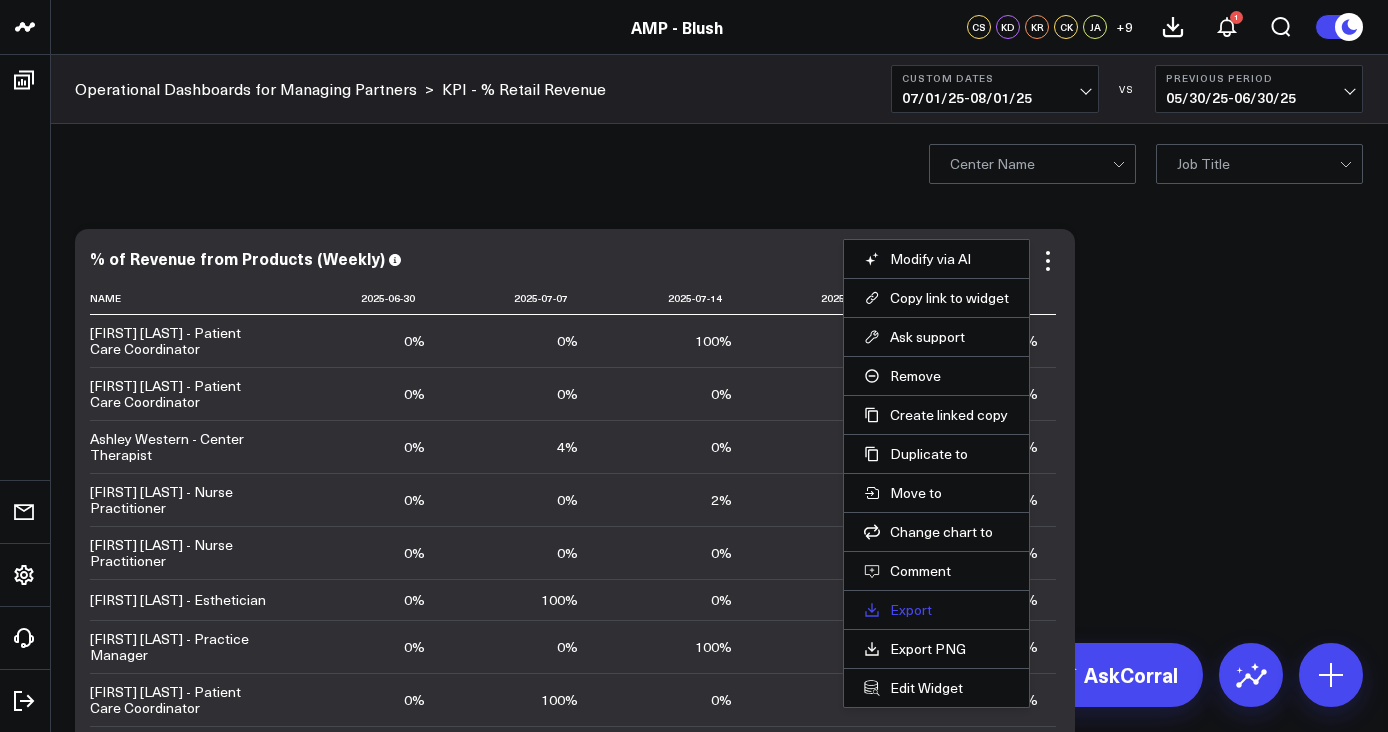 click on "Export" at bounding box center [936, 610] 